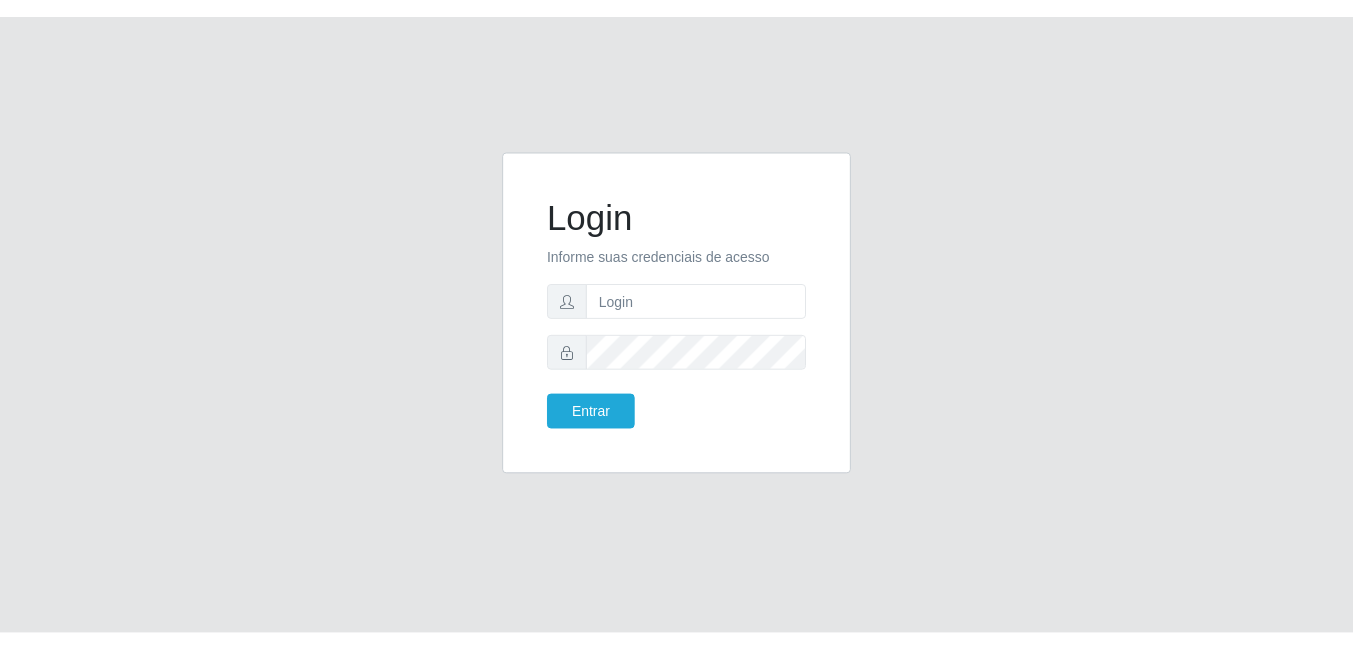 scroll, scrollTop: 0, scrollLeft: 0, axis: both 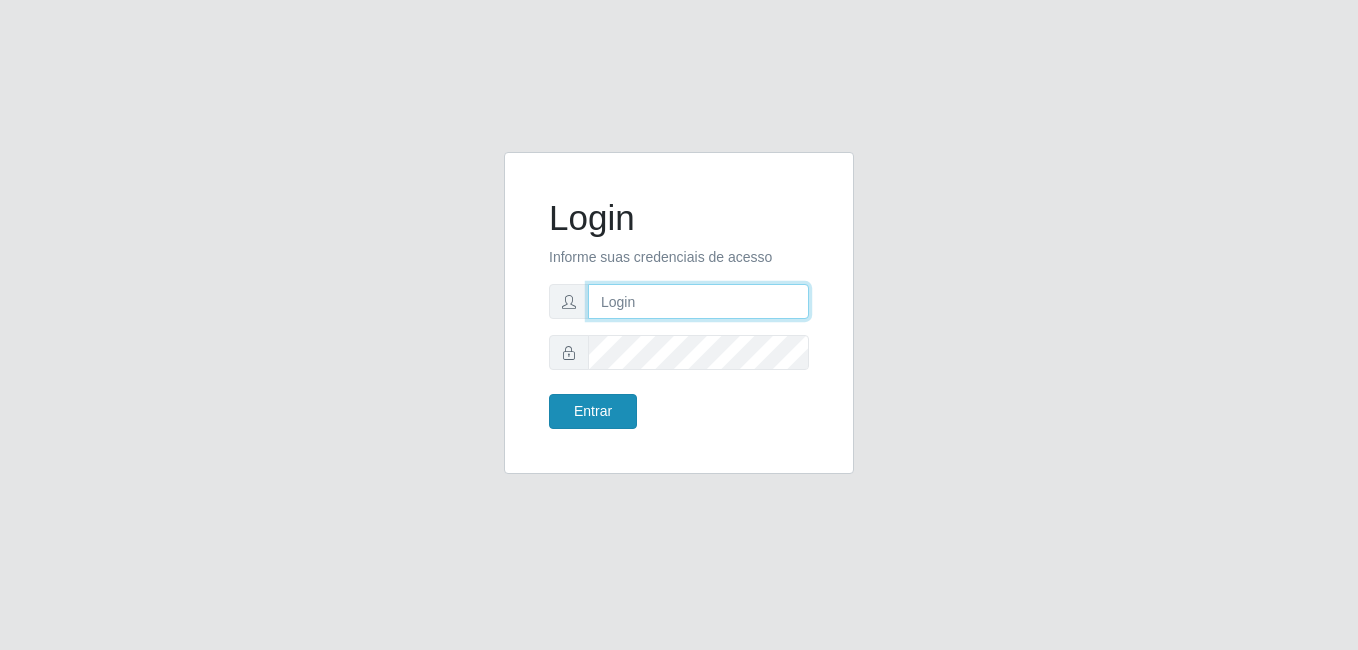 type on "[EMAIL]" 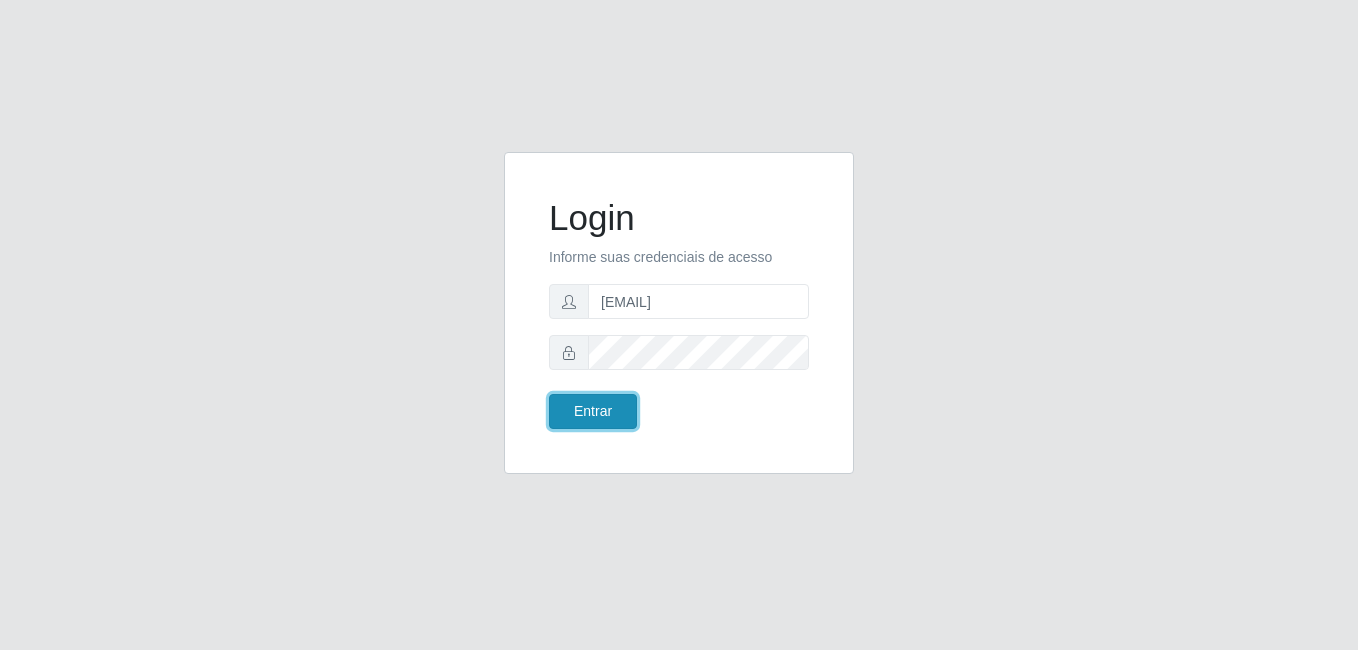 click on "Entrar" at bounding box center [593, 411] 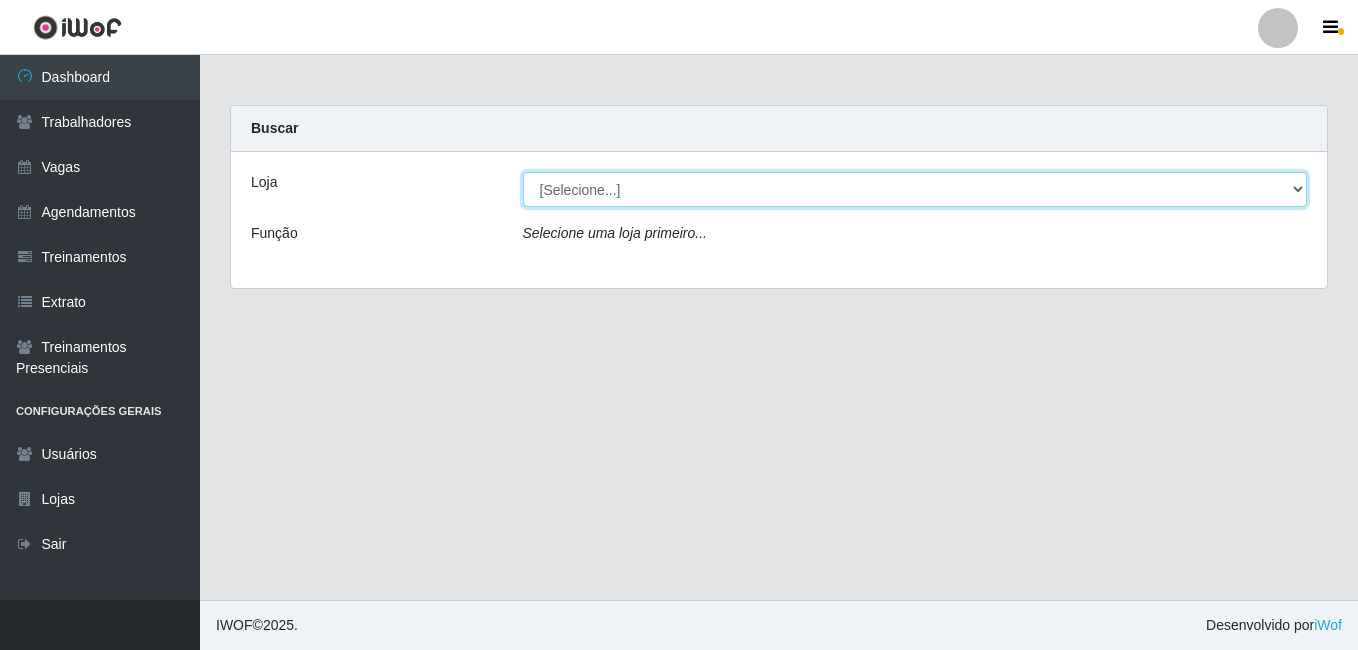 click on "[Selecione...] Bemais - Ruy Carneiro" at bounding box center [915, 189] 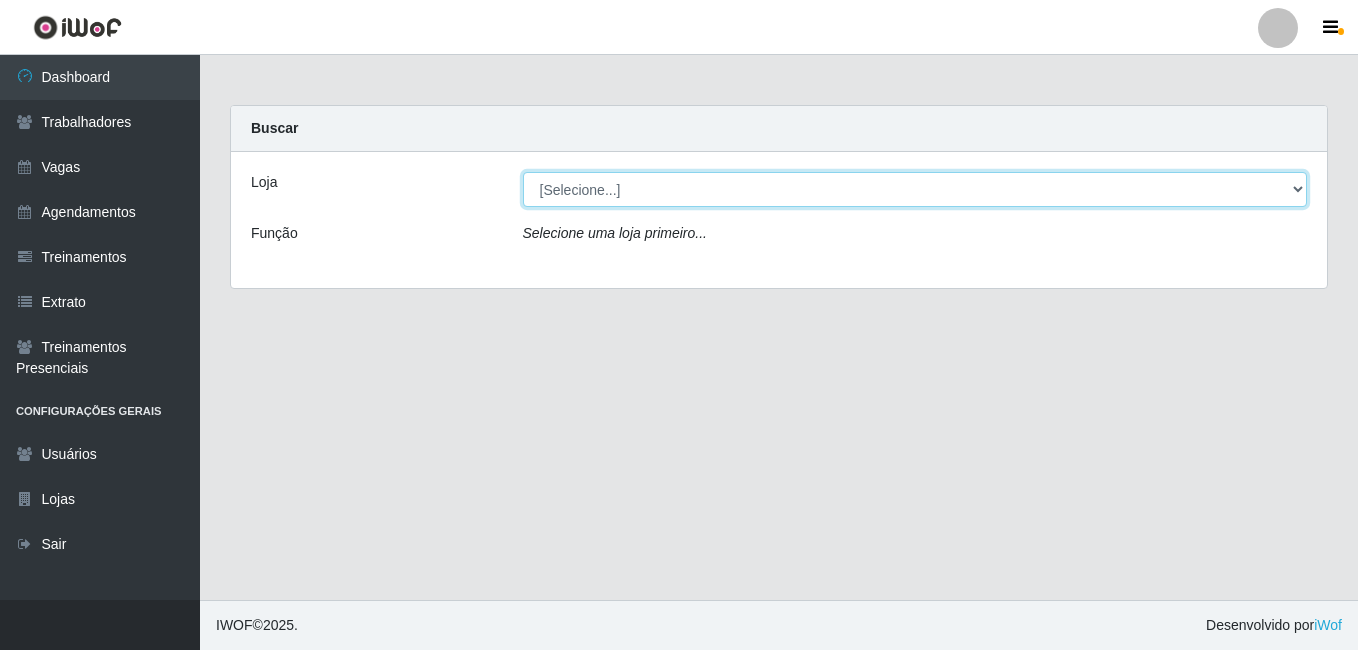 select on "230" 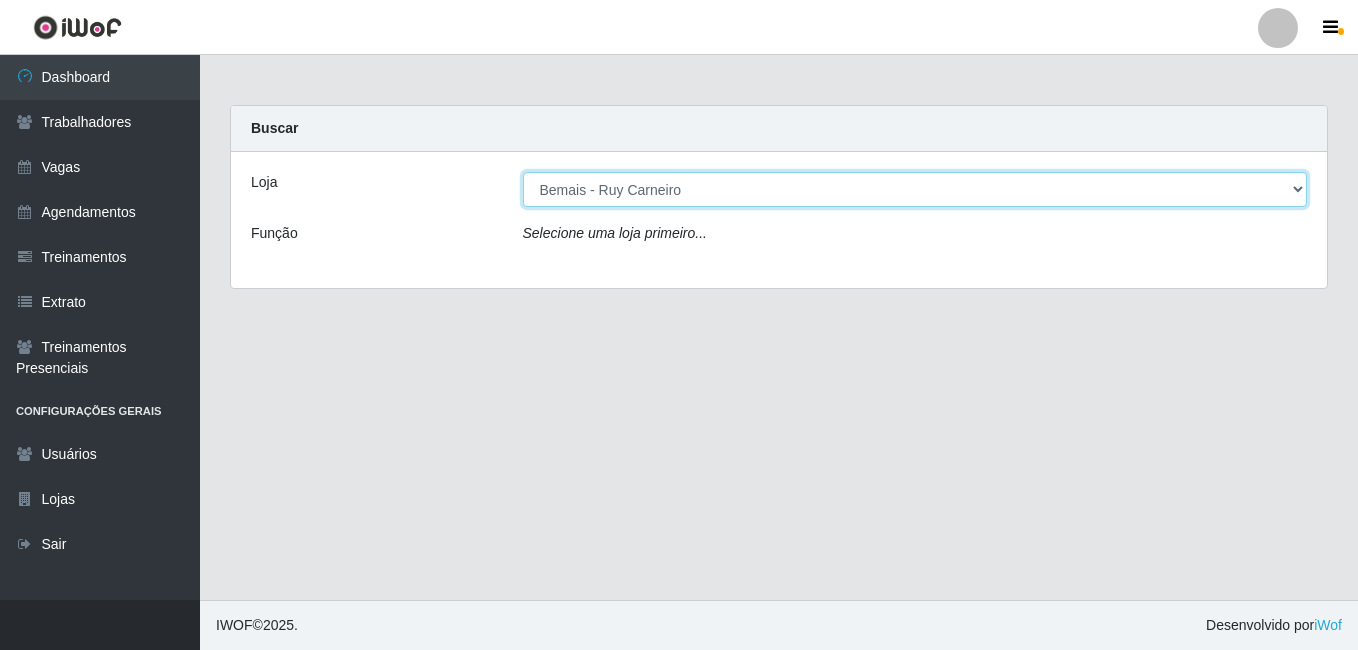 click on "[Selecione...] Bemais - Ruy Carneiro" at bounding box center (915, 189) 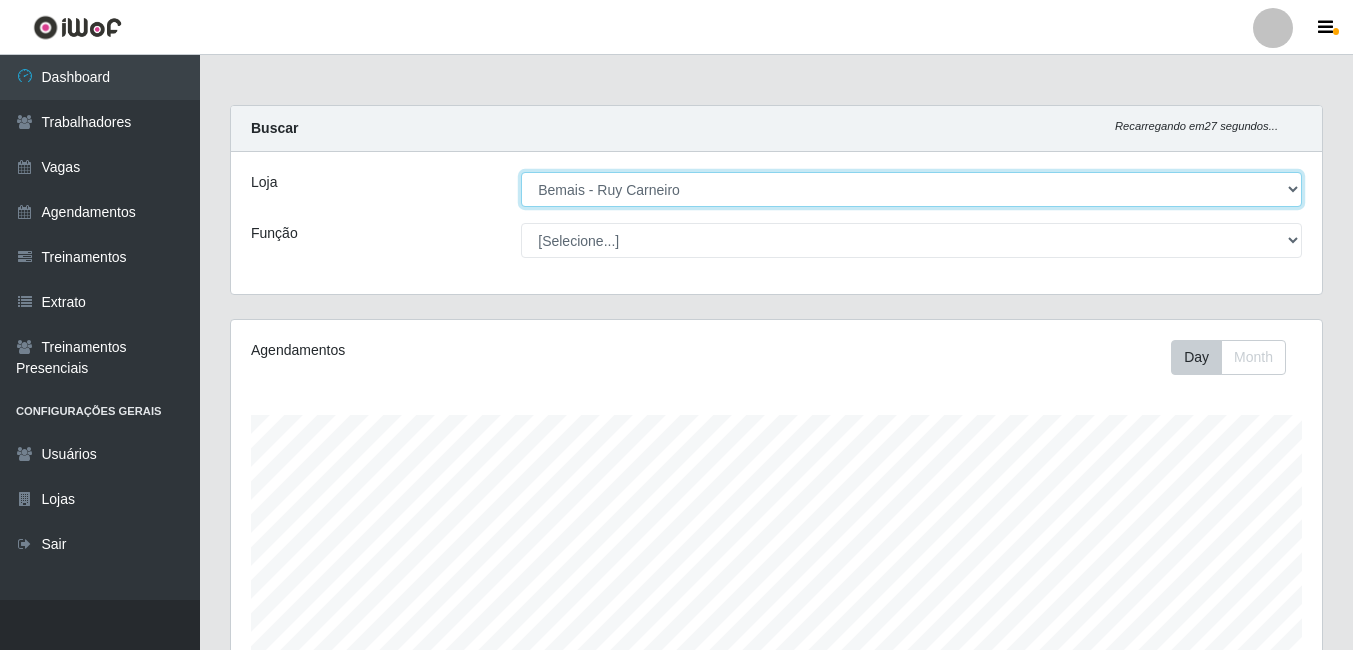 scroll, scrollTop: 999585, scrollLeft: 998909, axis: both 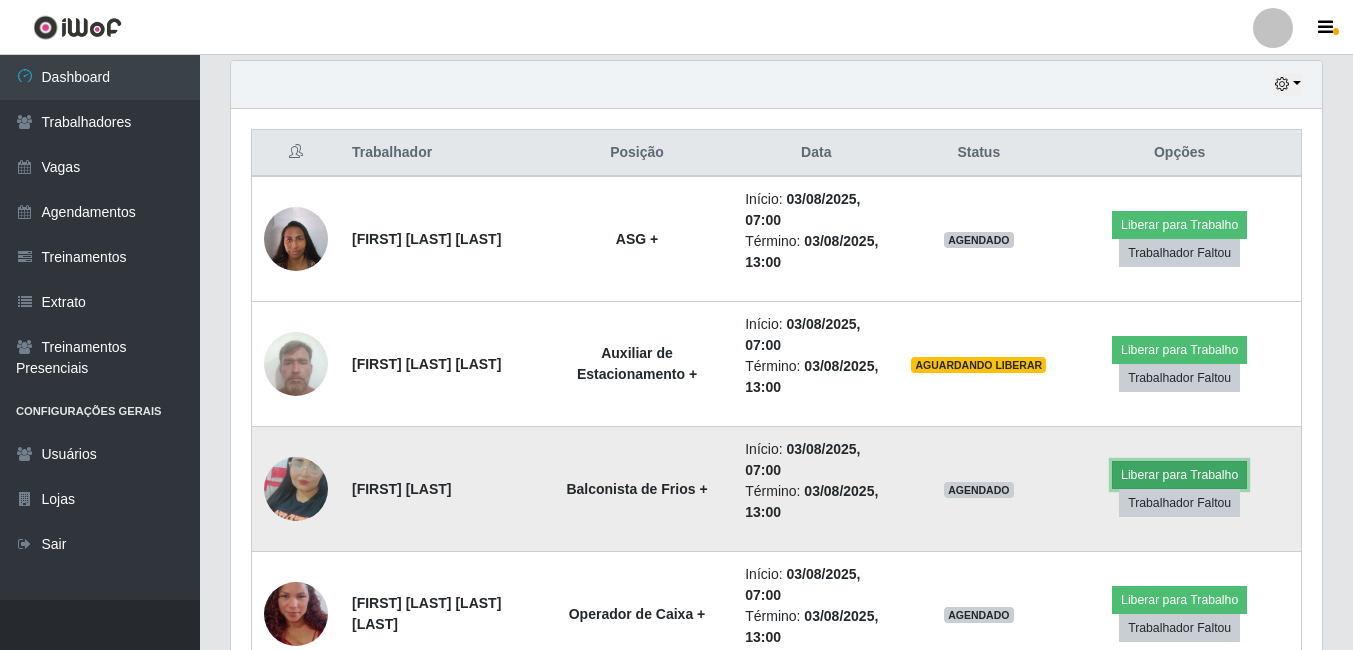 click on "Liberar para Trabalho" at bounding box center [1179, 475] 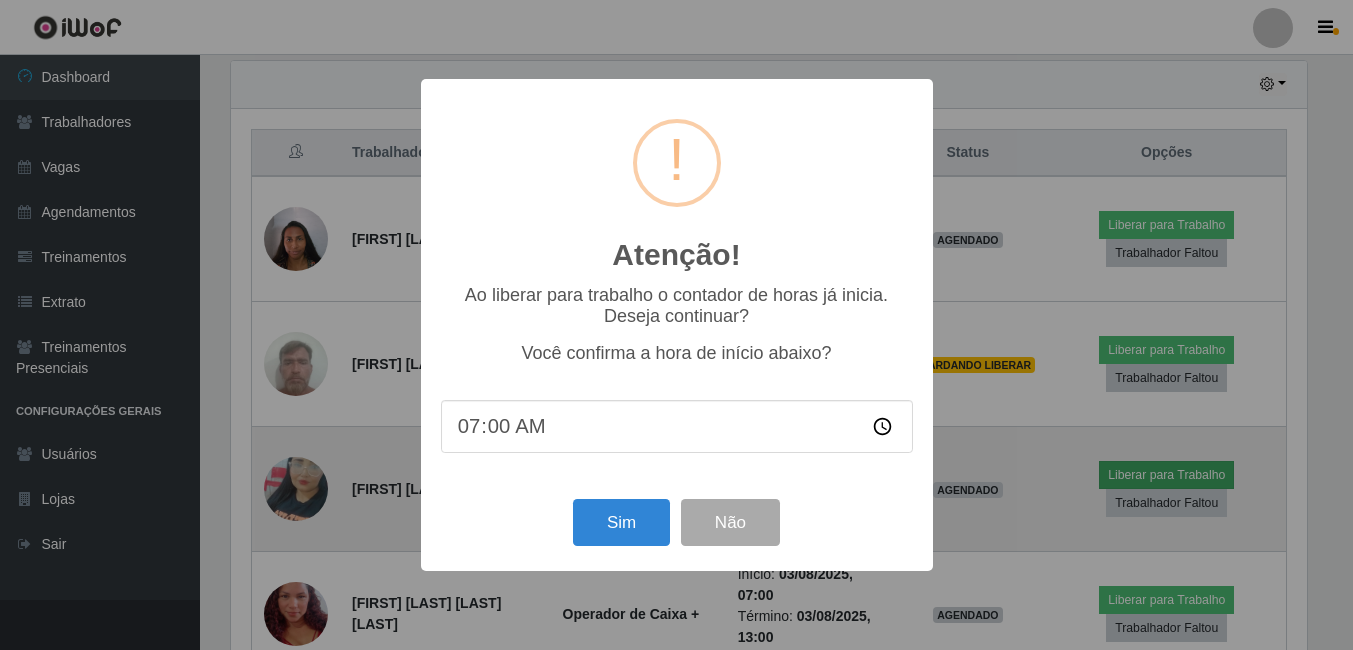 scroll, scrollTop: 999585, scrollLeft: 998919, axis: both 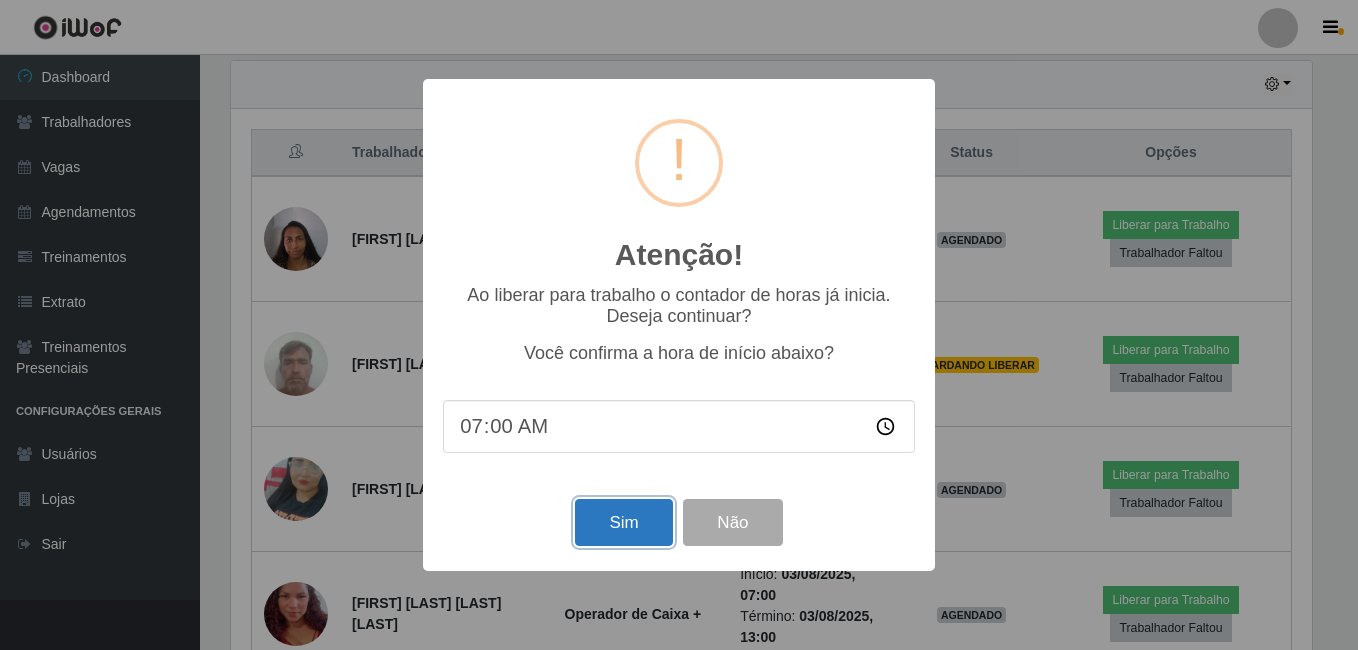 click on "Sim" at bounding box center (623, 522) 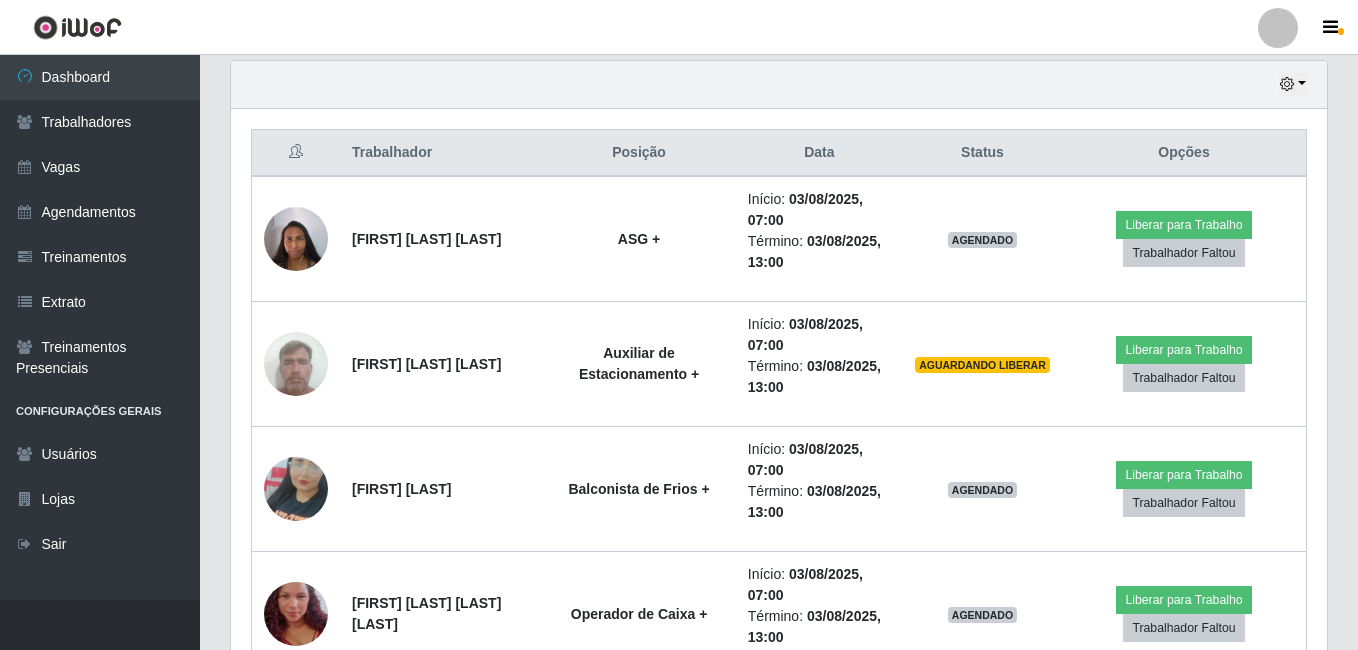scroll, scrollTop: 322, scrollLeft: 0, axis: vertical 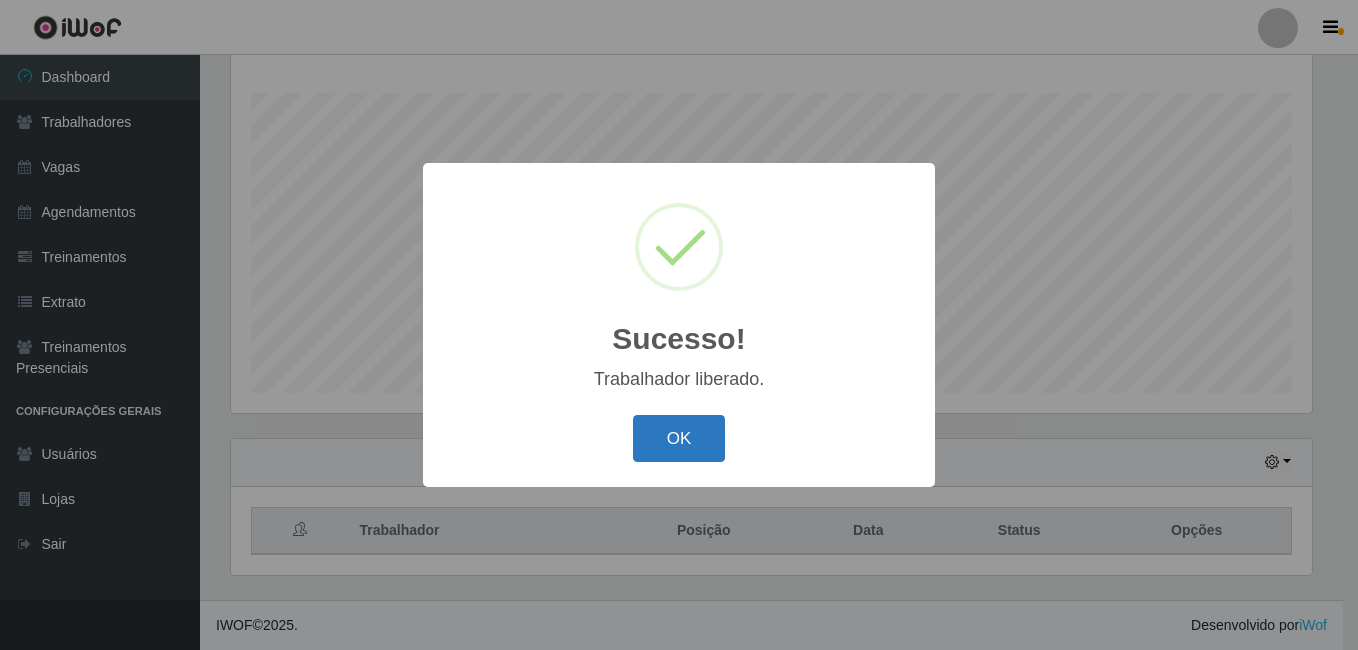 click on "OK" at bounding box center (679, 438) 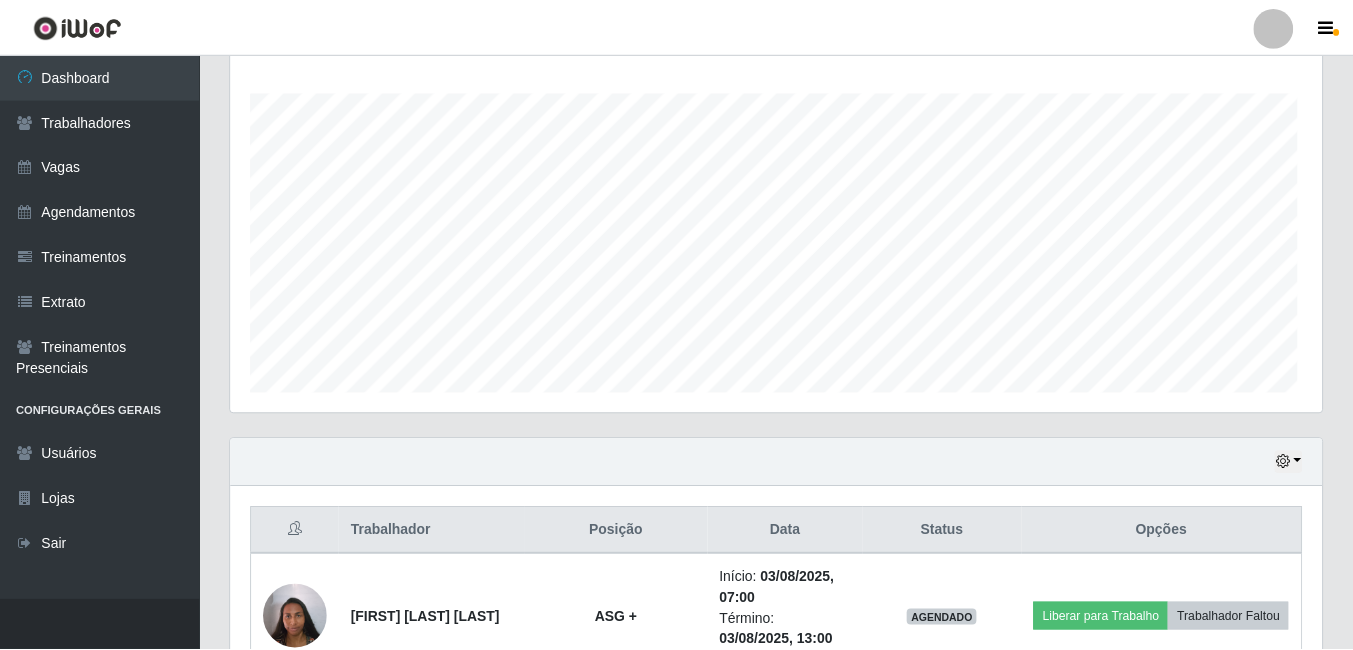 scroll, scrollTop: 999585, scrollLeft: 998909, axis: both 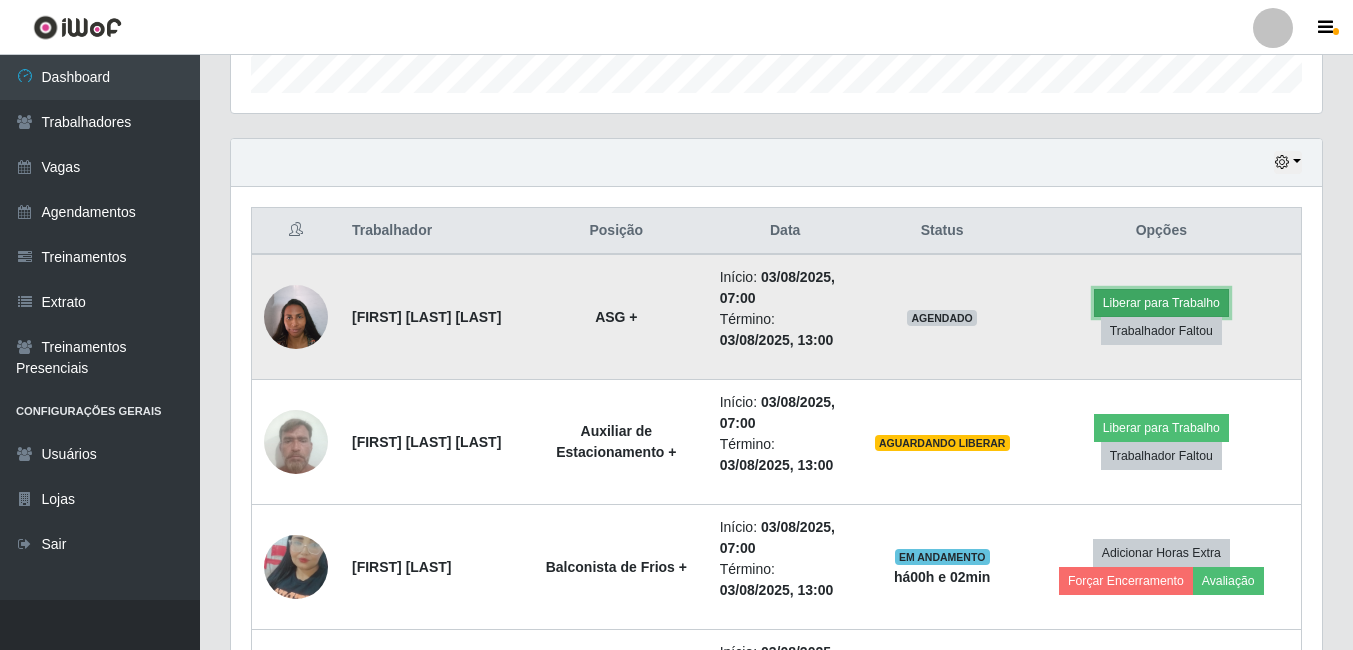 click on "Liberar para Trabalho" at bounding box center [1161, 303] 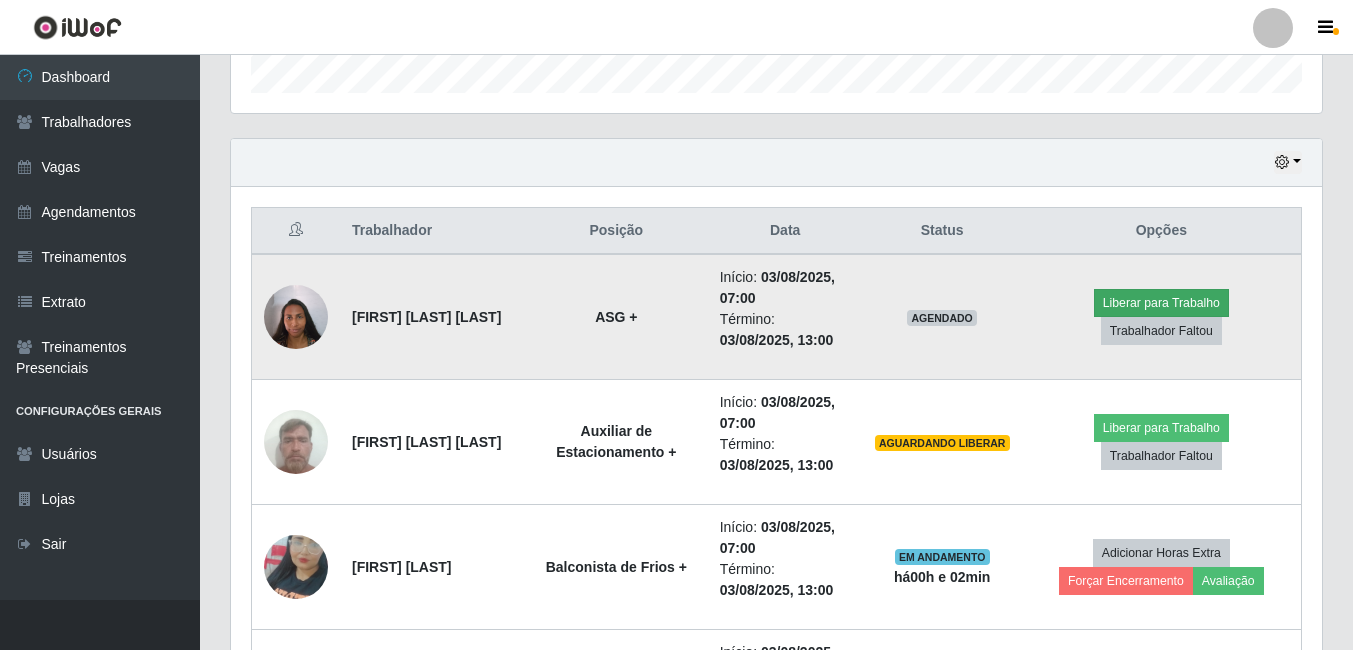scroll, scrollTop: 999585, scrollLeft: 998919, axis: both 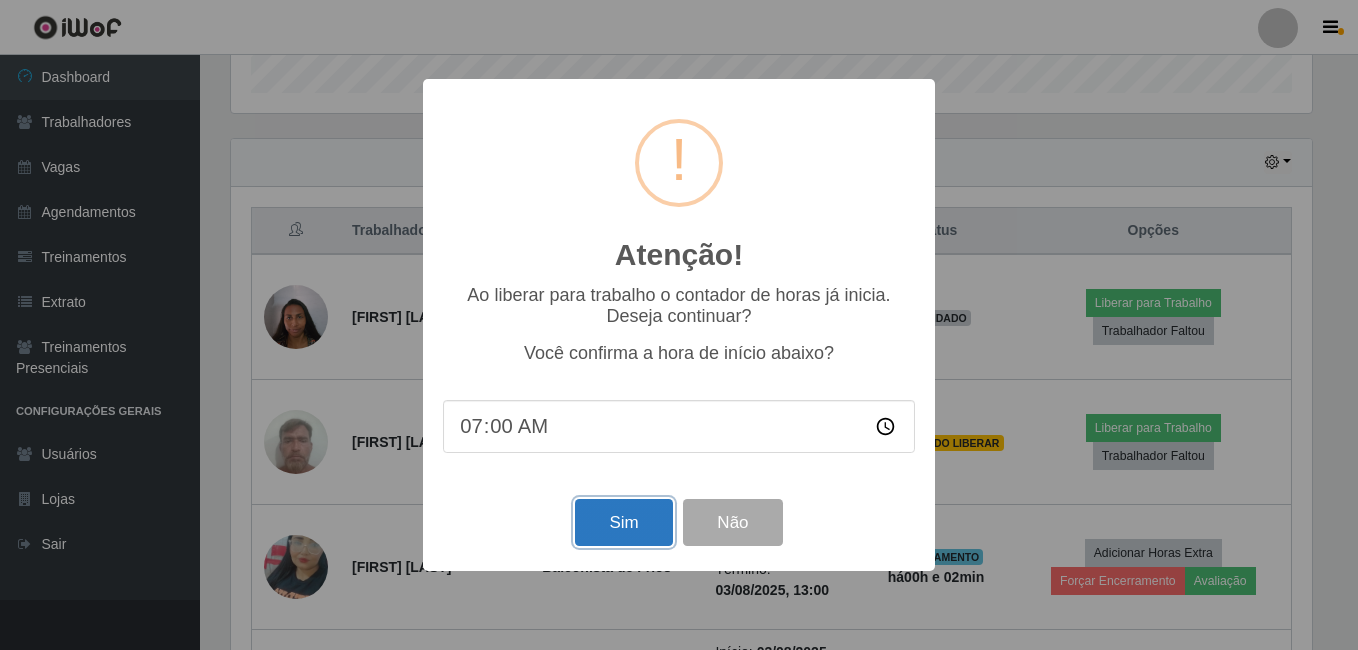click on "Sim" at bounding box center [623, 522] 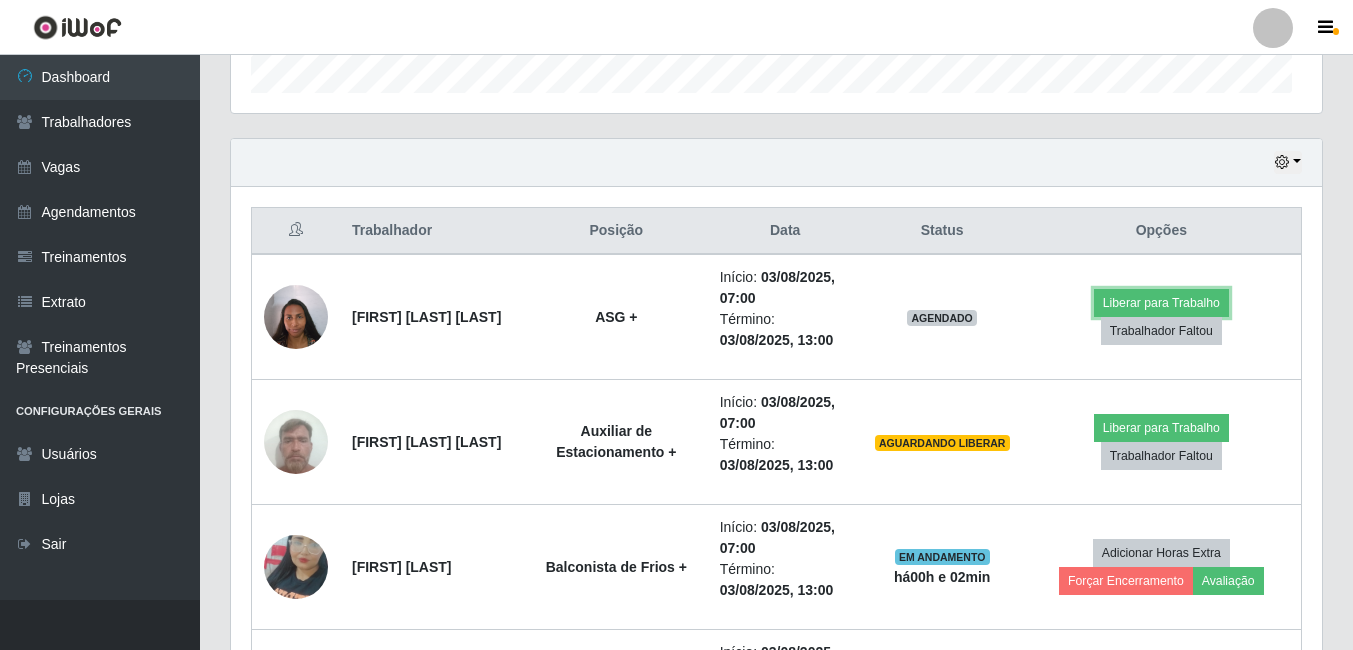 scroll, scrollTop: 999585, scrollLeft: 998909, axis: both 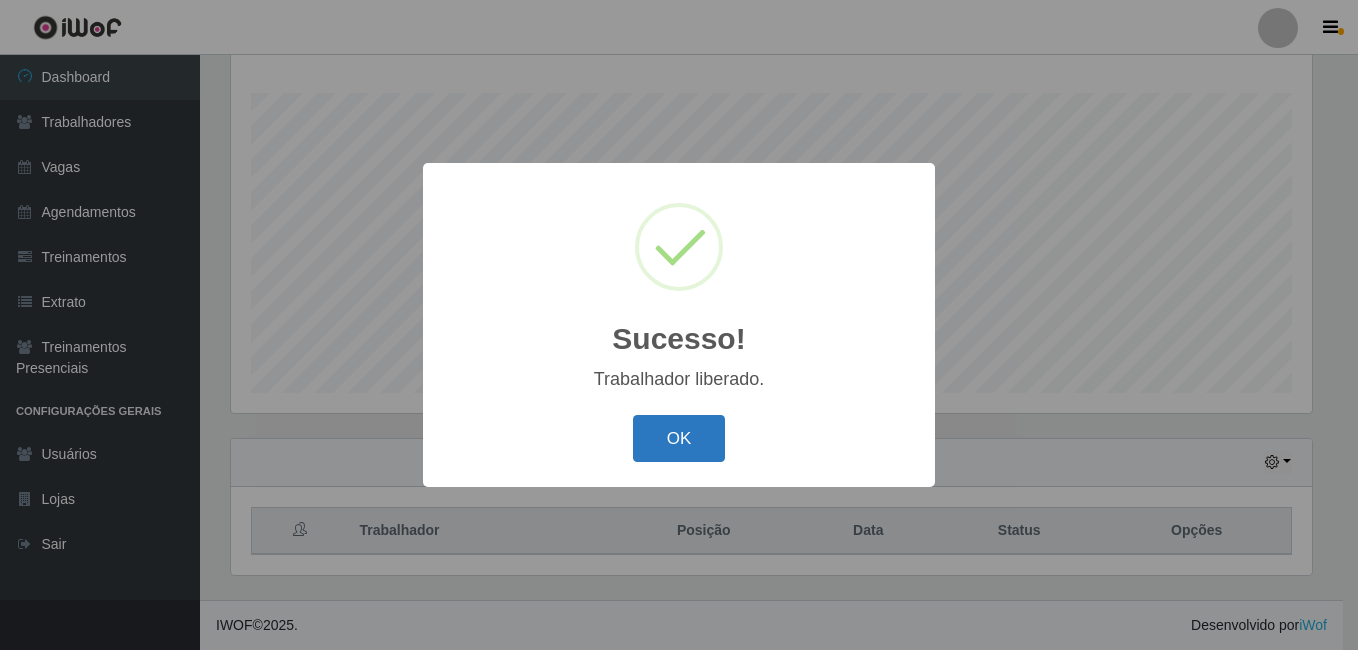 click on "OK" at bounding box center (679, 438) 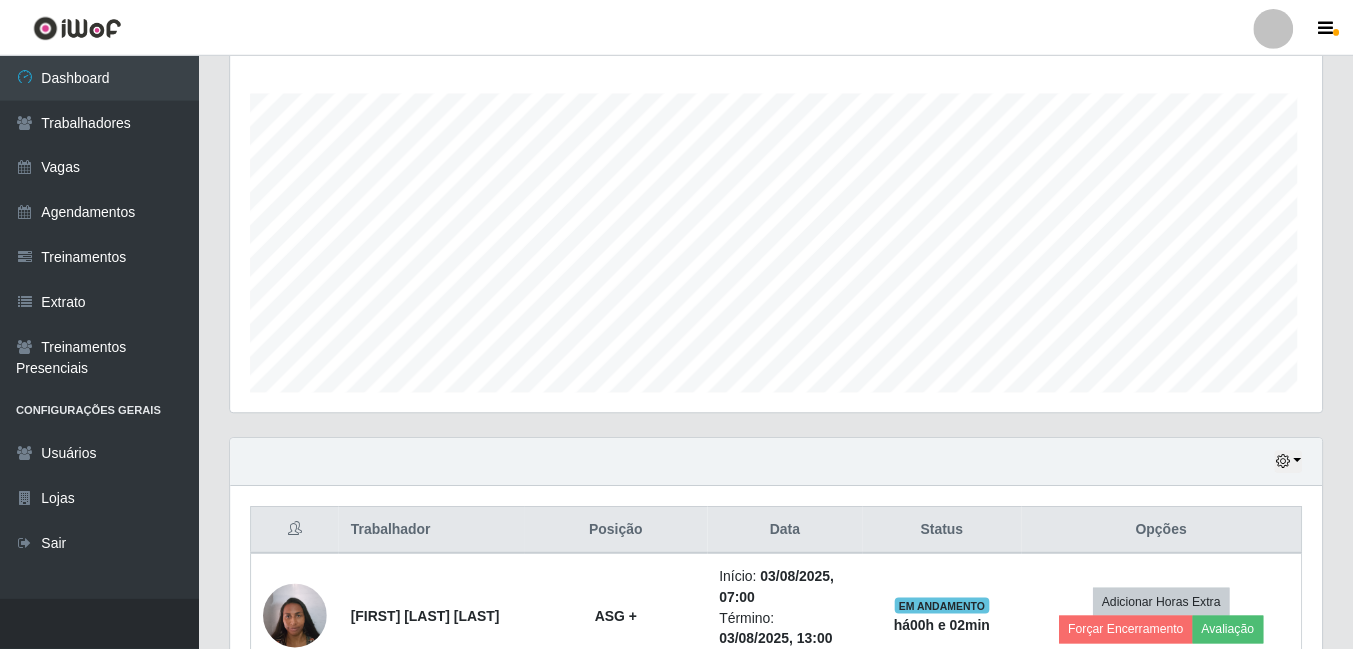 scroll, scrollTop: 999585, scrollLeft: 998909, axis: both 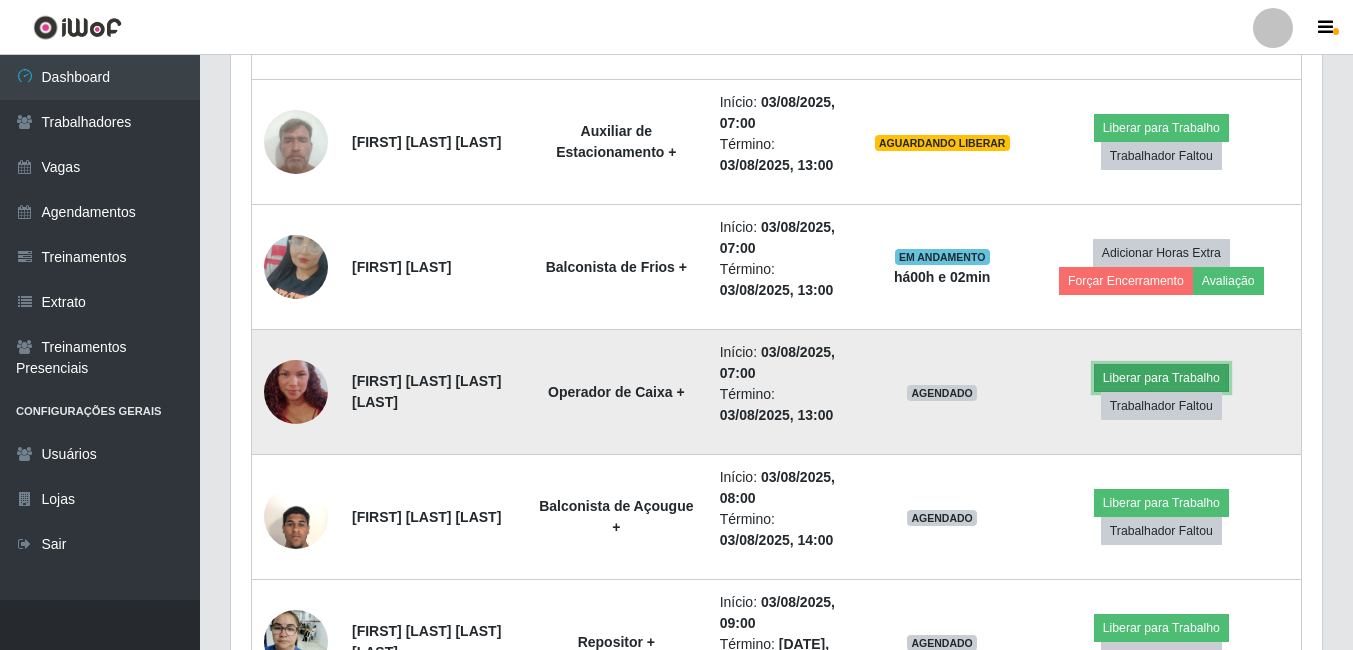 click on "Liberar para Trabalho" at bounding box center [1161, 378] 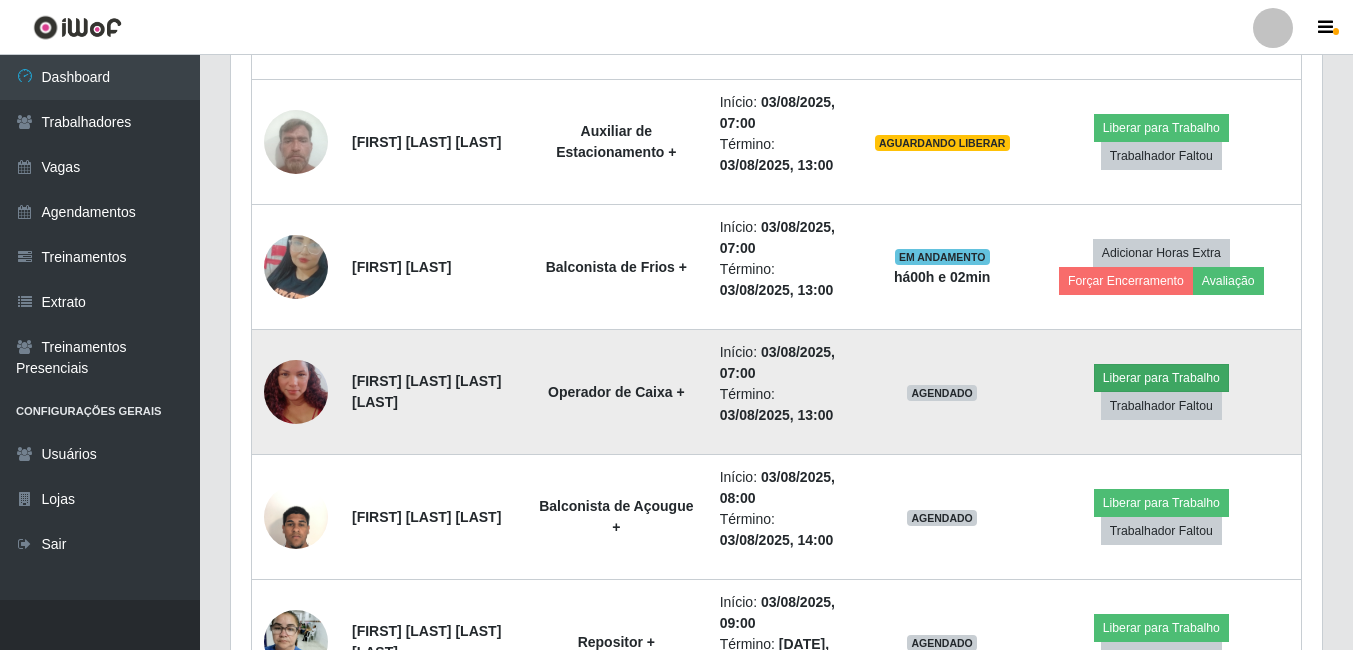 scroll, scrollTop: 999585, scrollLeft: 998919, axis: both 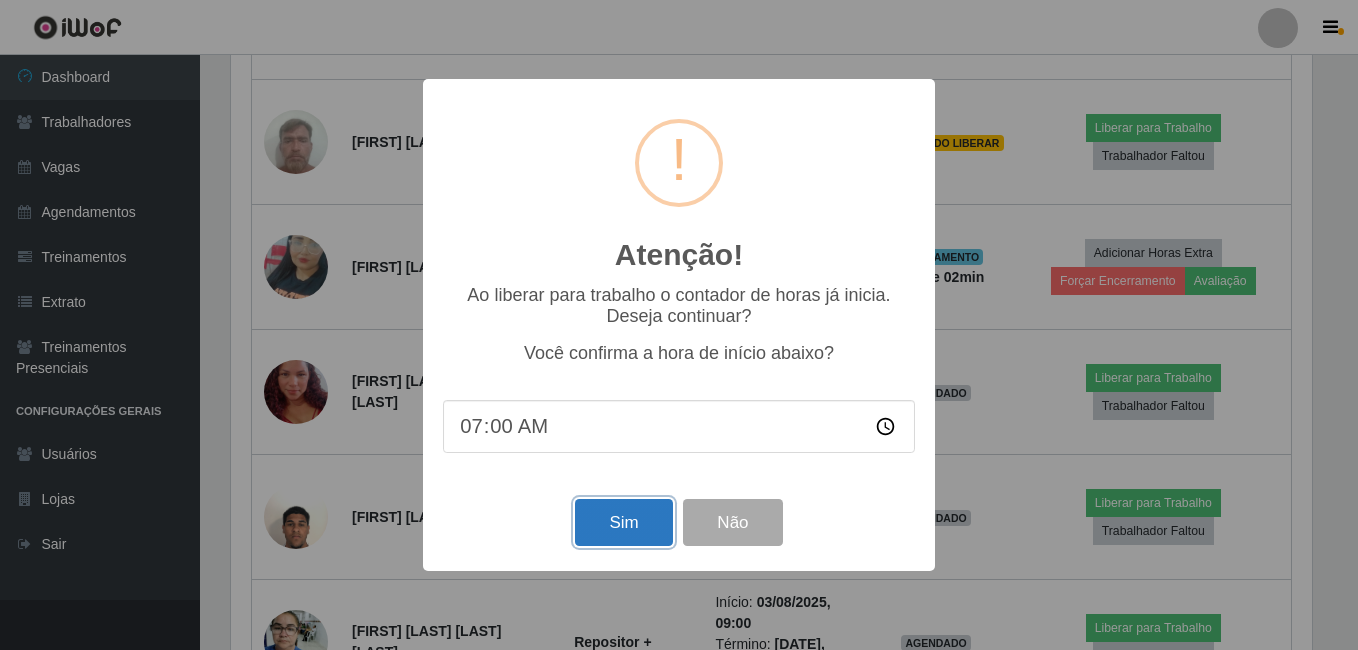click on "Sim" at bounding box center (623, 522) 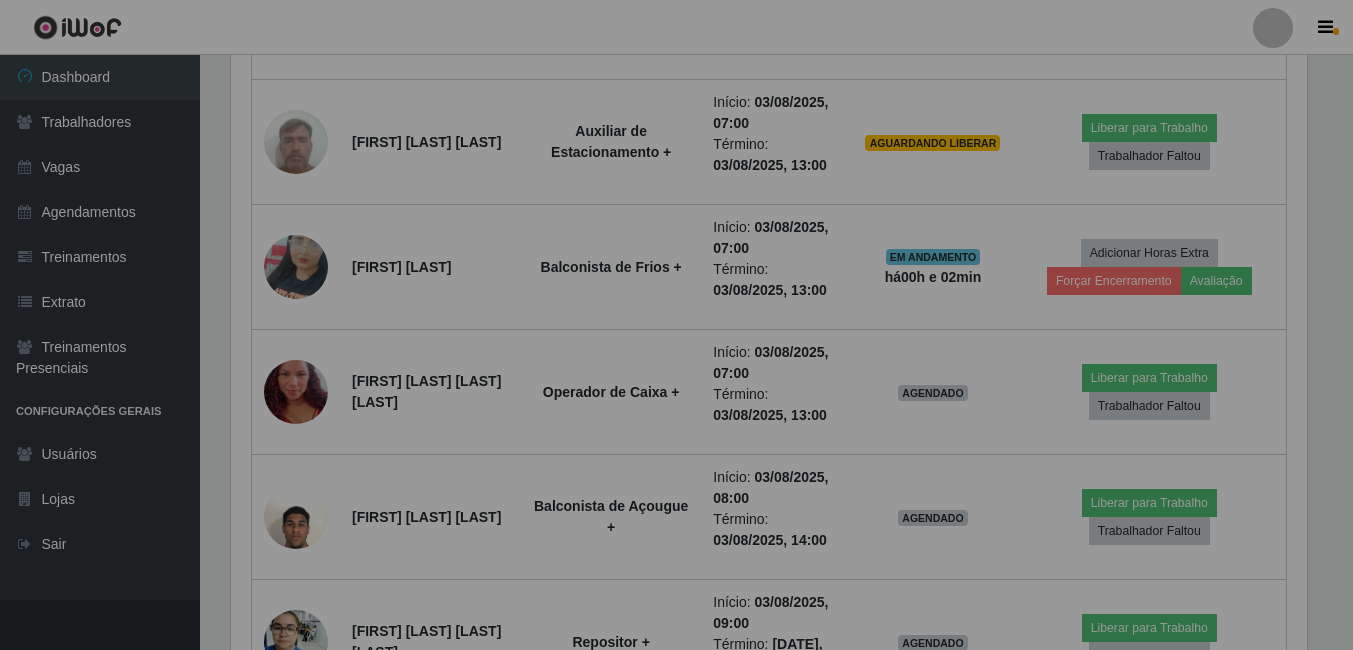 scroll, scrollTop: 999585, scrollLeft: 998909, axis: both 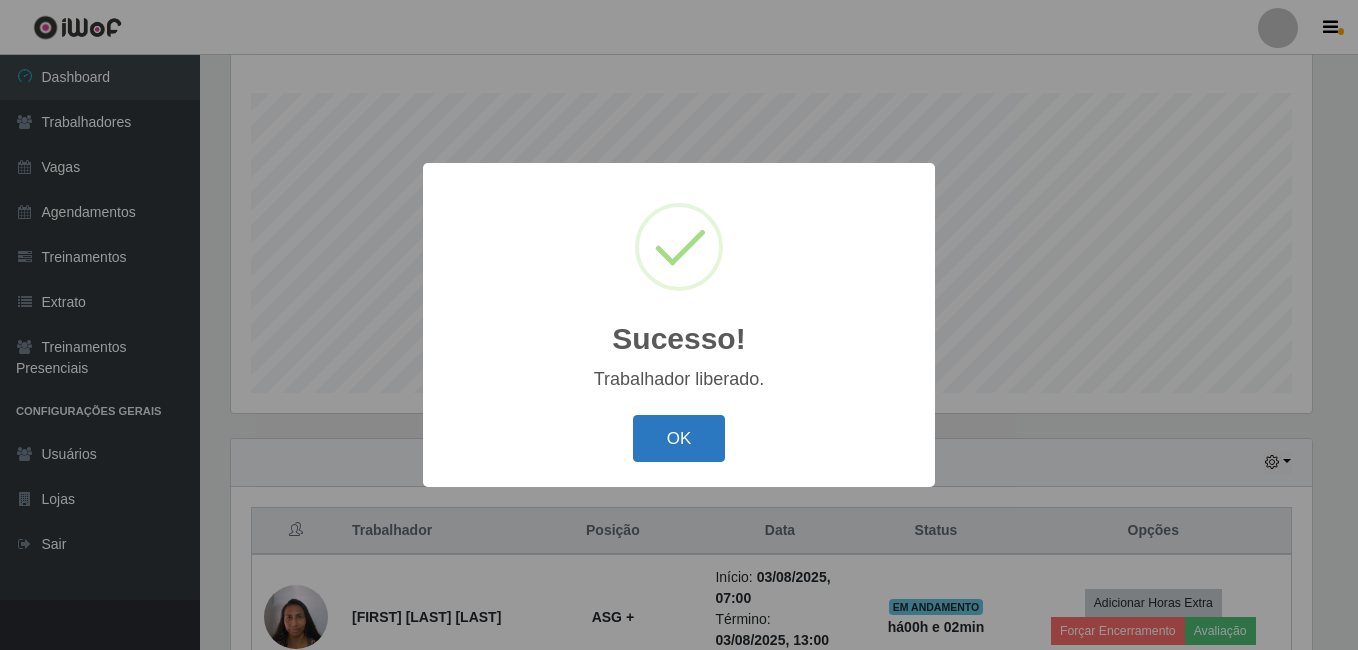 click on "OK" at bounding box center (679, 438) 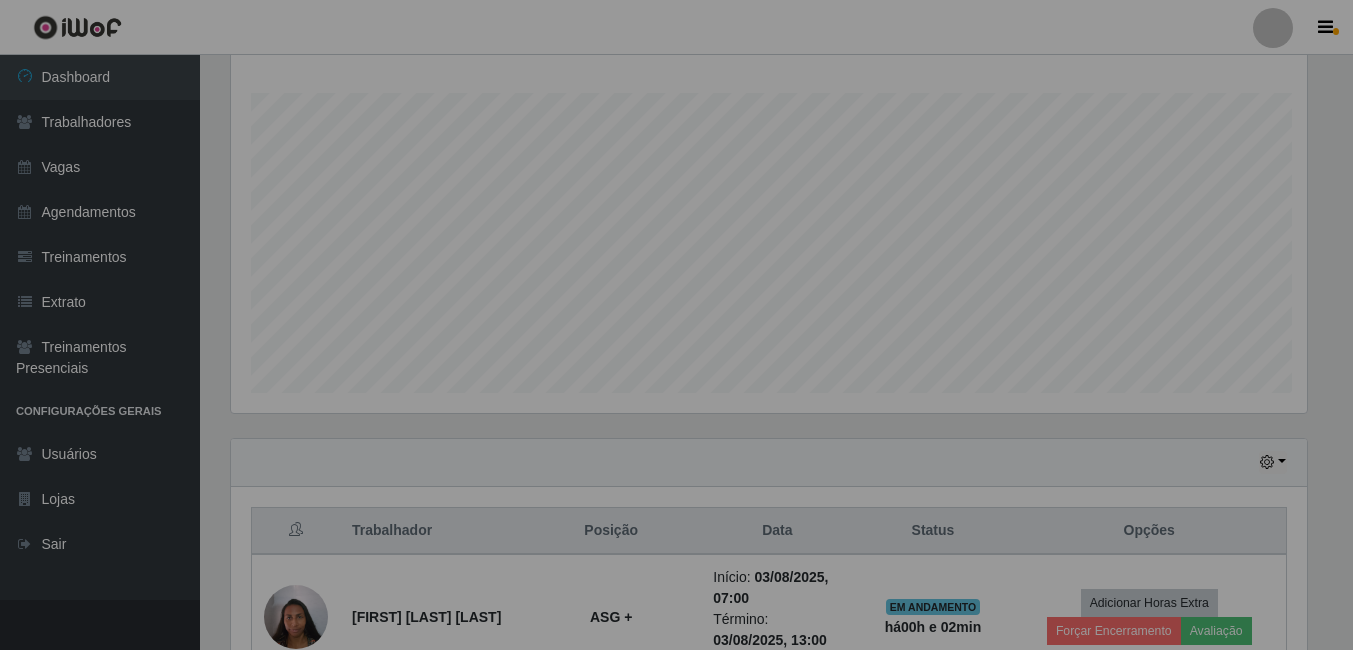 scroll, scrollTop: 999585, scrollLeft: 998909, axis: both 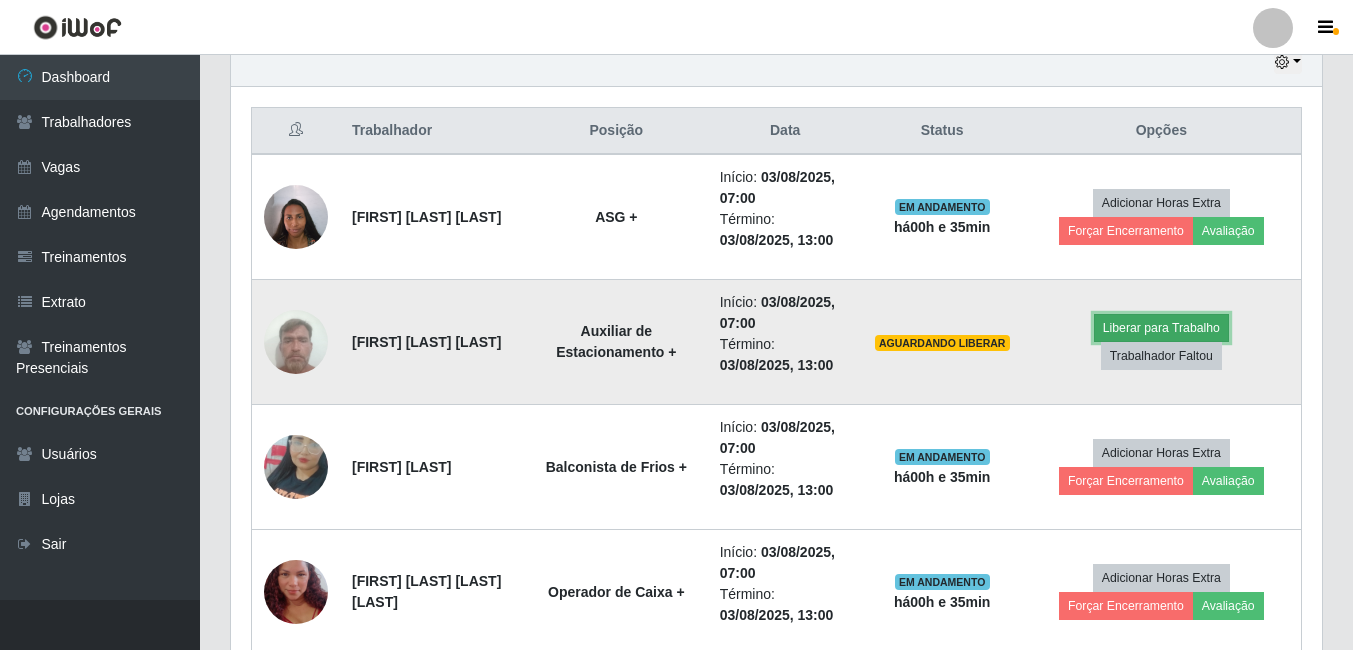 click on "Liberar para Trabalho" at bounding box center [1161, 328] 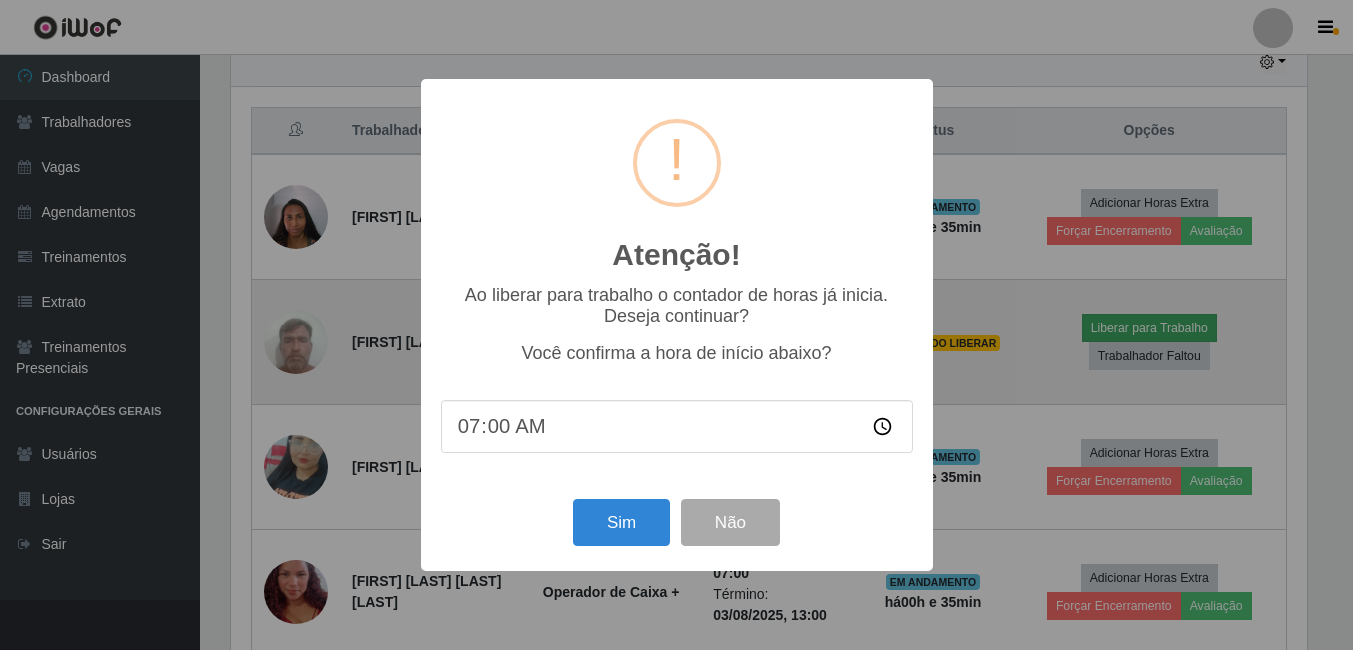 scroll, scrollTop: 999585, scrollLeft: 998919, axis: both 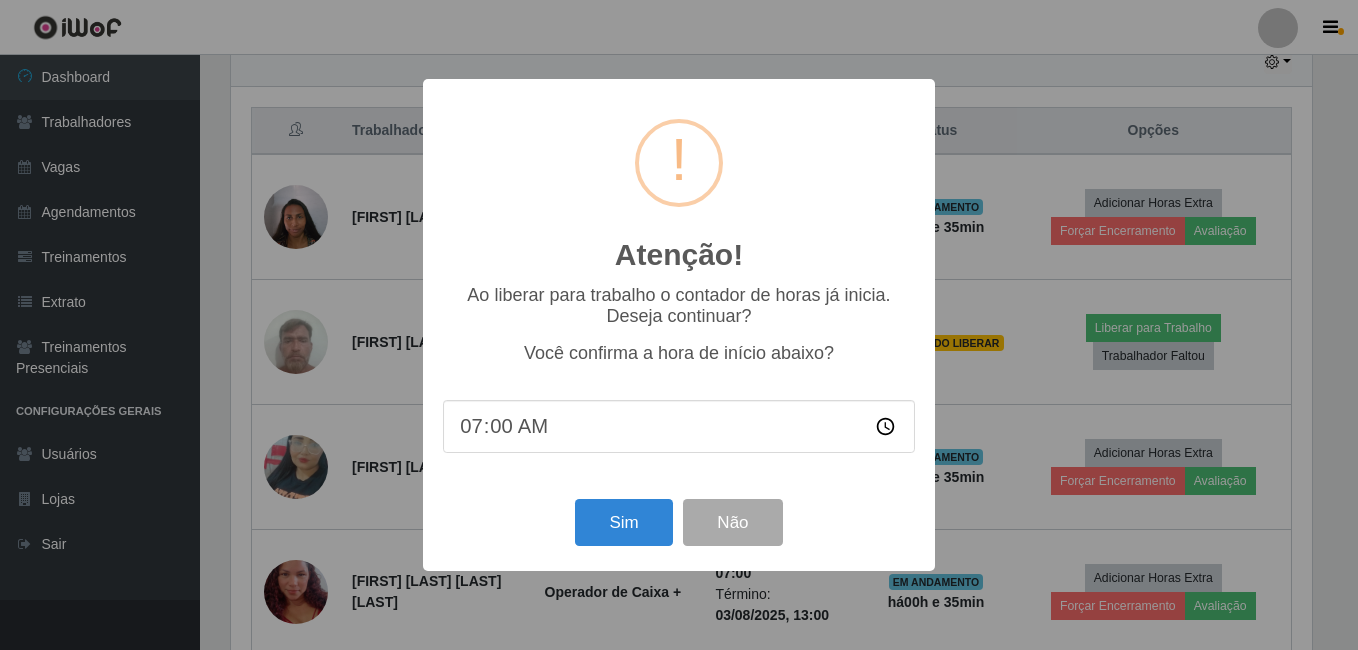 click on "07:00" at bounding box center (679, 426) 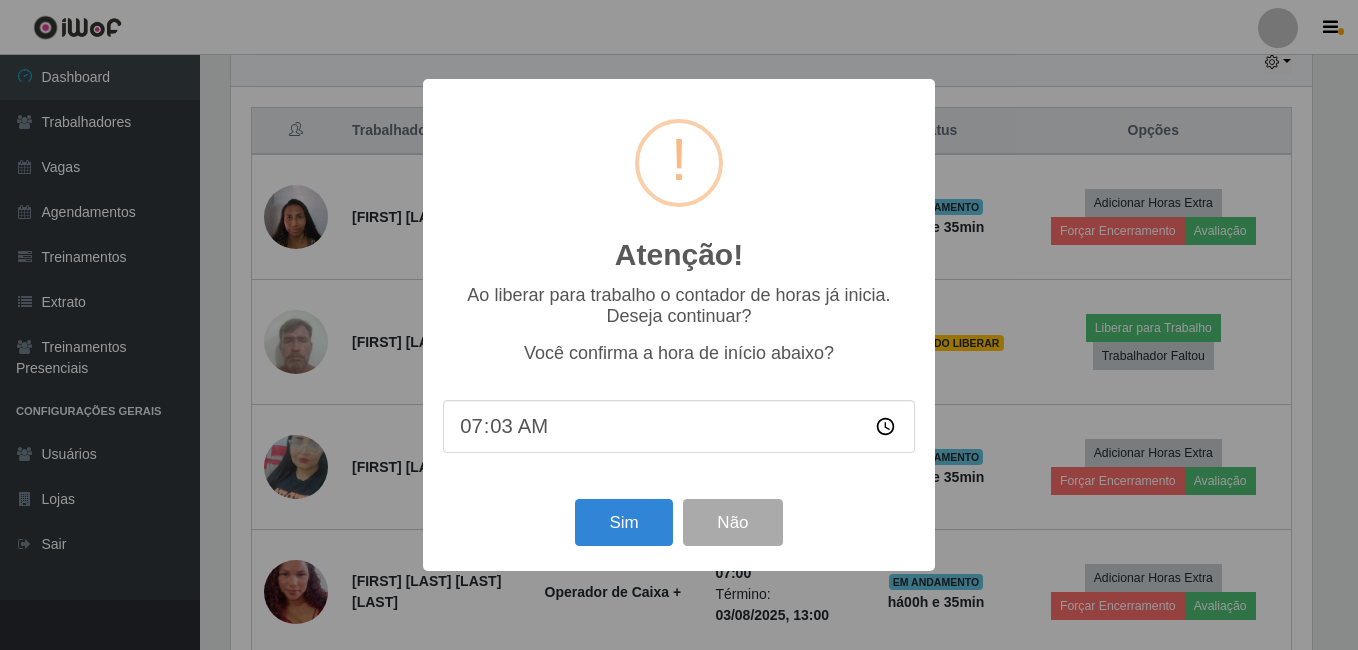 type on "07:30" 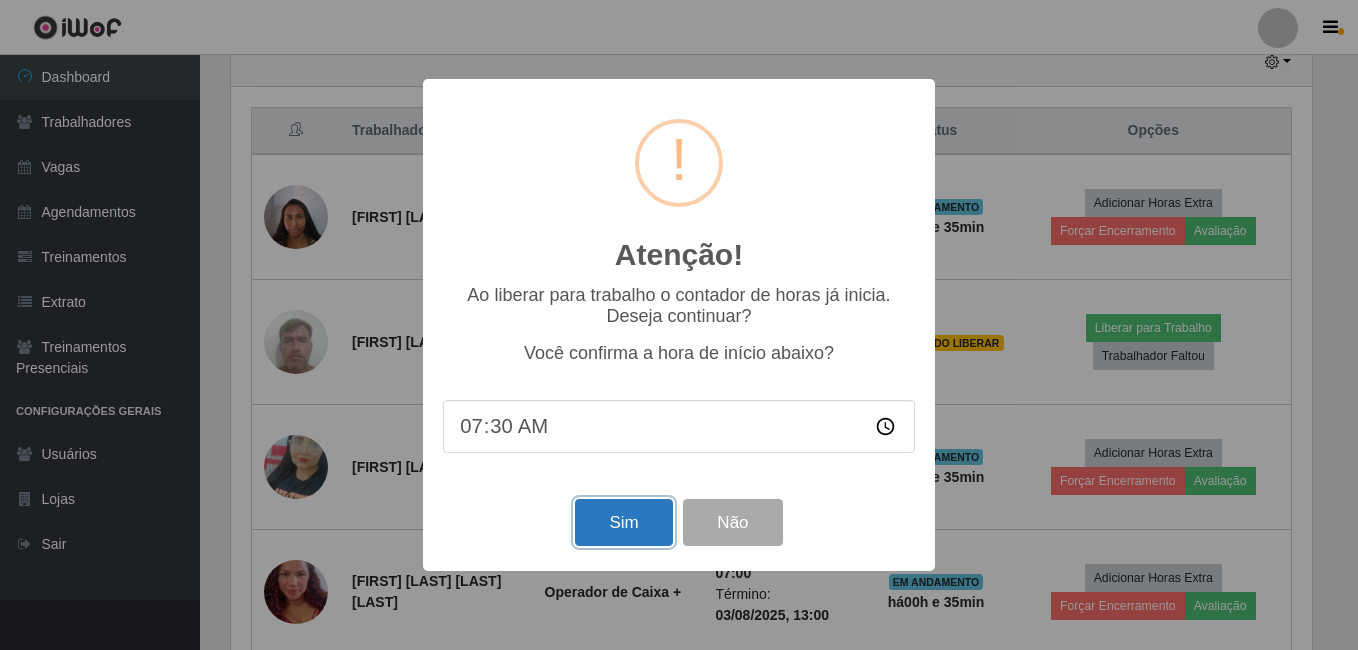 click on "Sim" at bounding box center [623, 522] 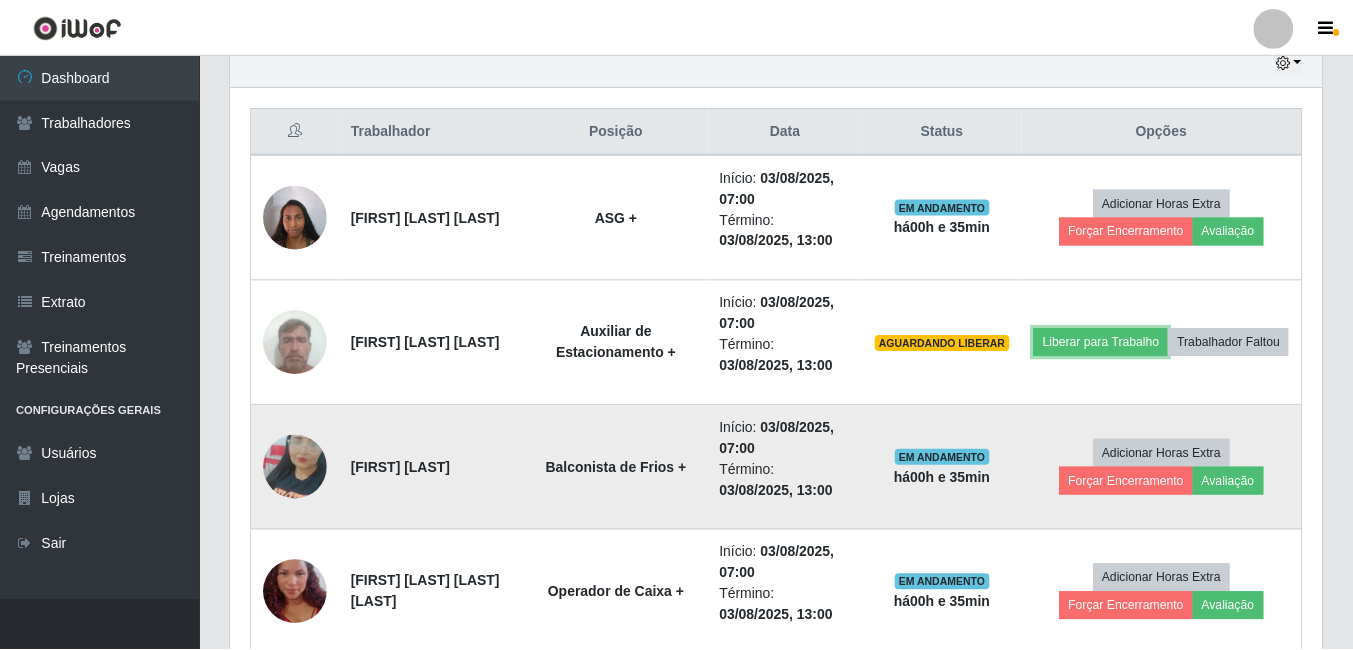 scroll, scrollTop: 999585, scrollLeft: 998909, axis: both 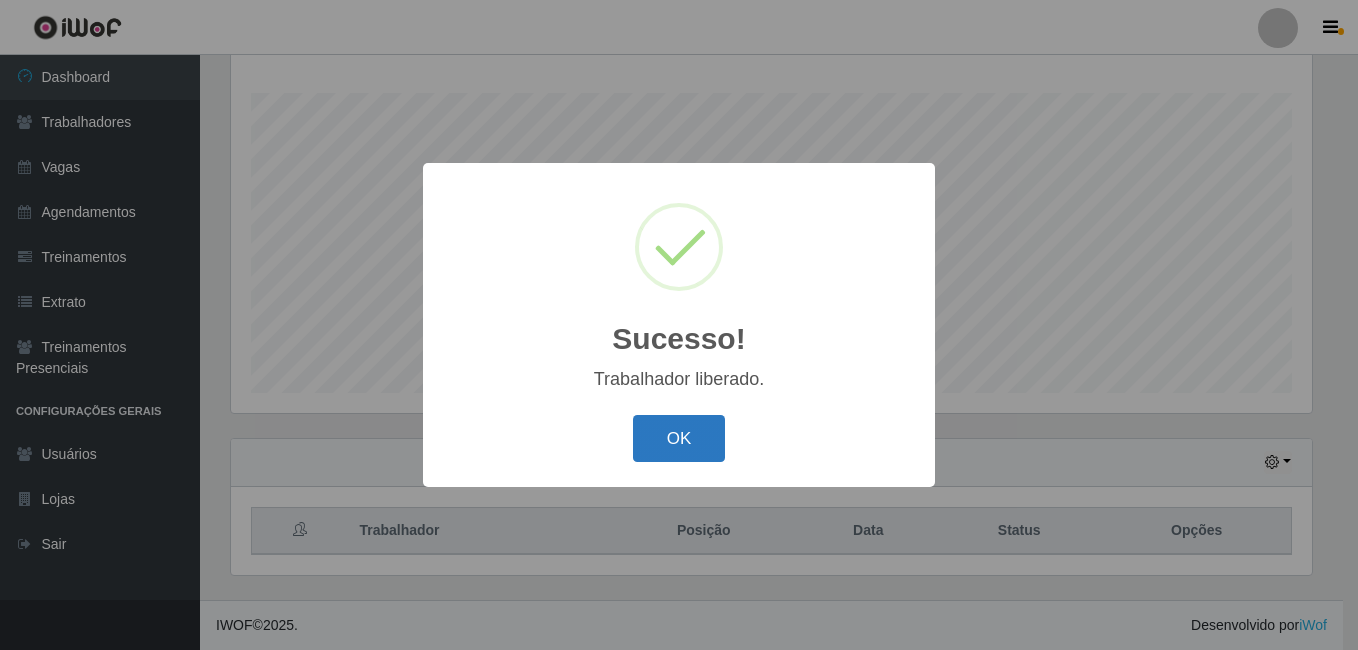 click on "OK" at bounding box center (679, 438) 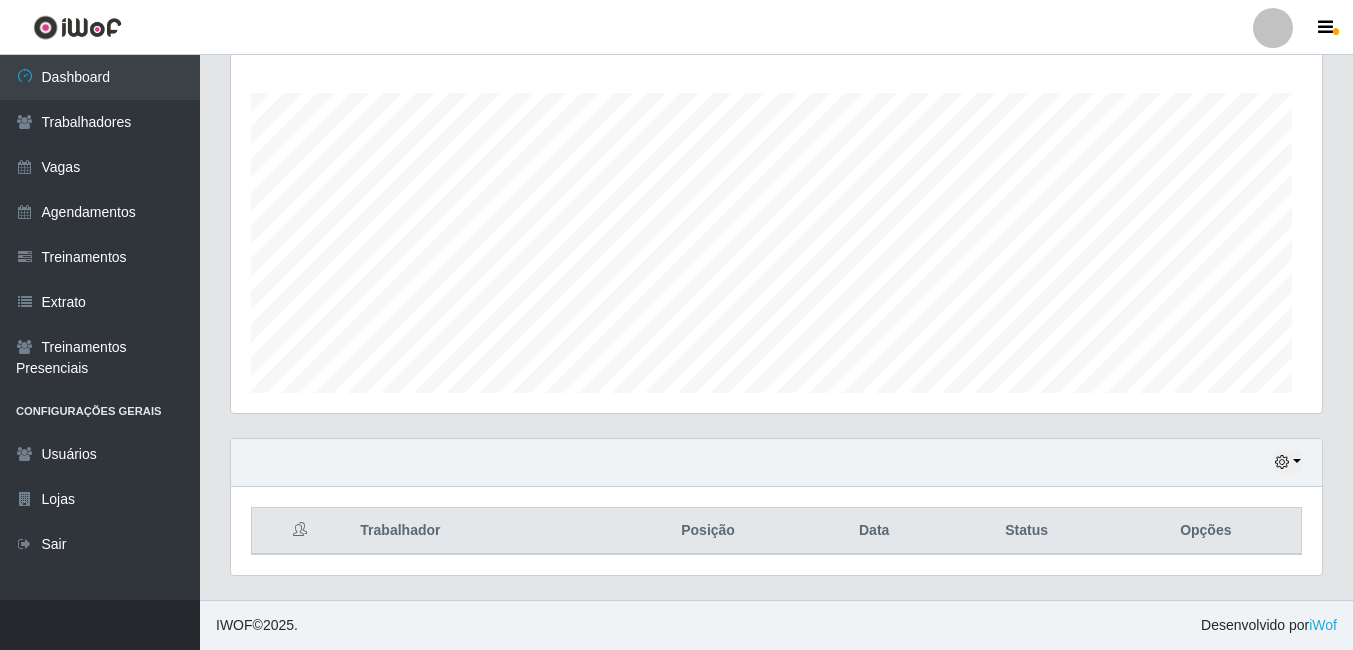 scroll, scrollTop: 999585, scrollLeft: 998909, axis: both 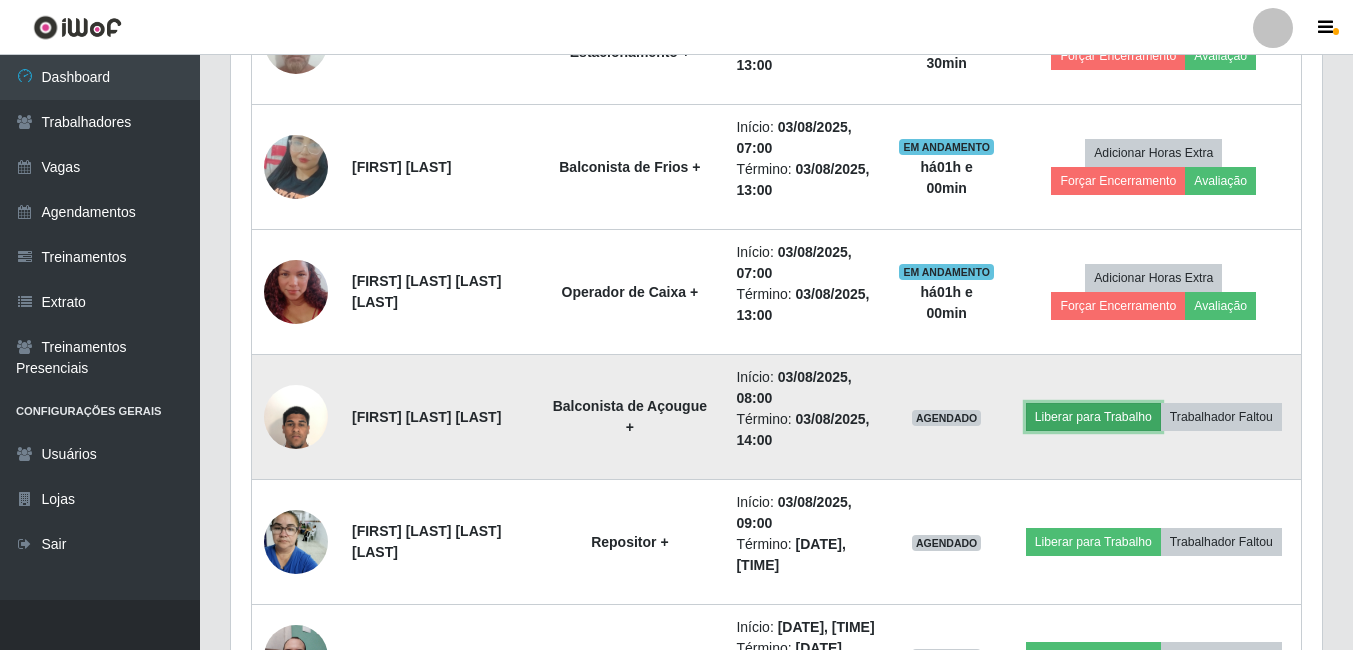 click on "Liberar para Trabalho" at bounding box center [1093, 417] 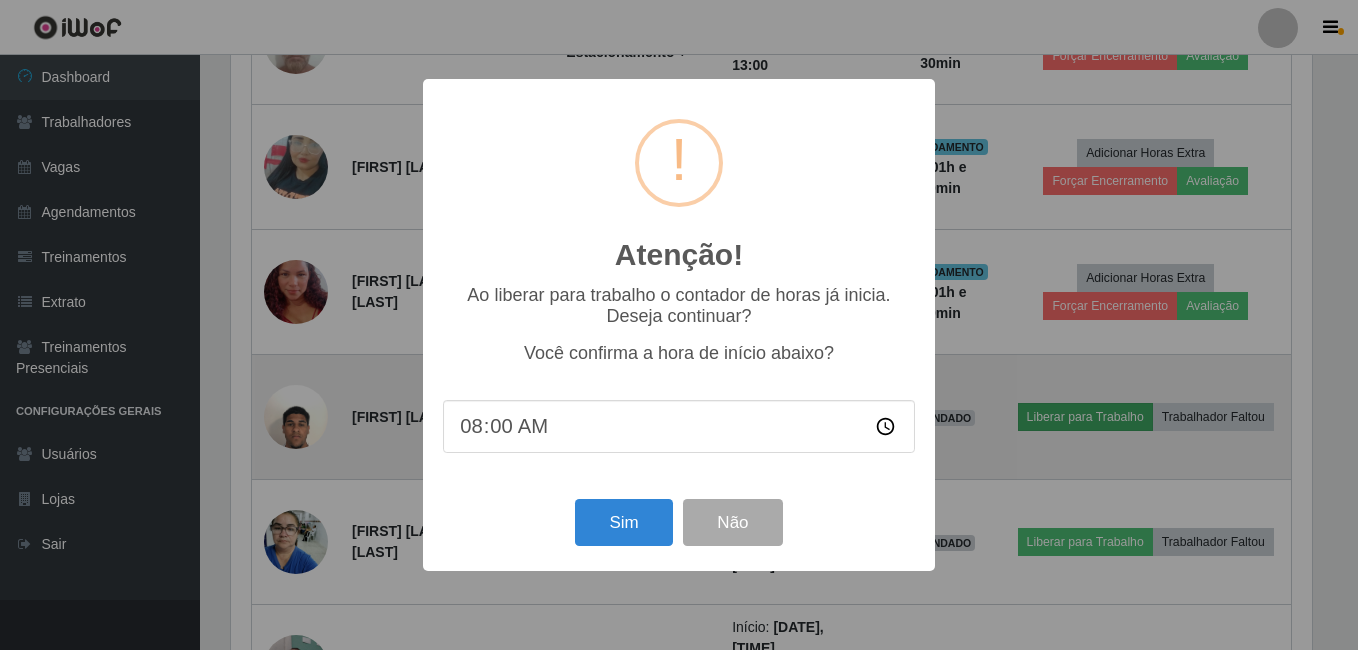 scroll, scrollTop: 999585, scrollLeft: 998919, axis: both 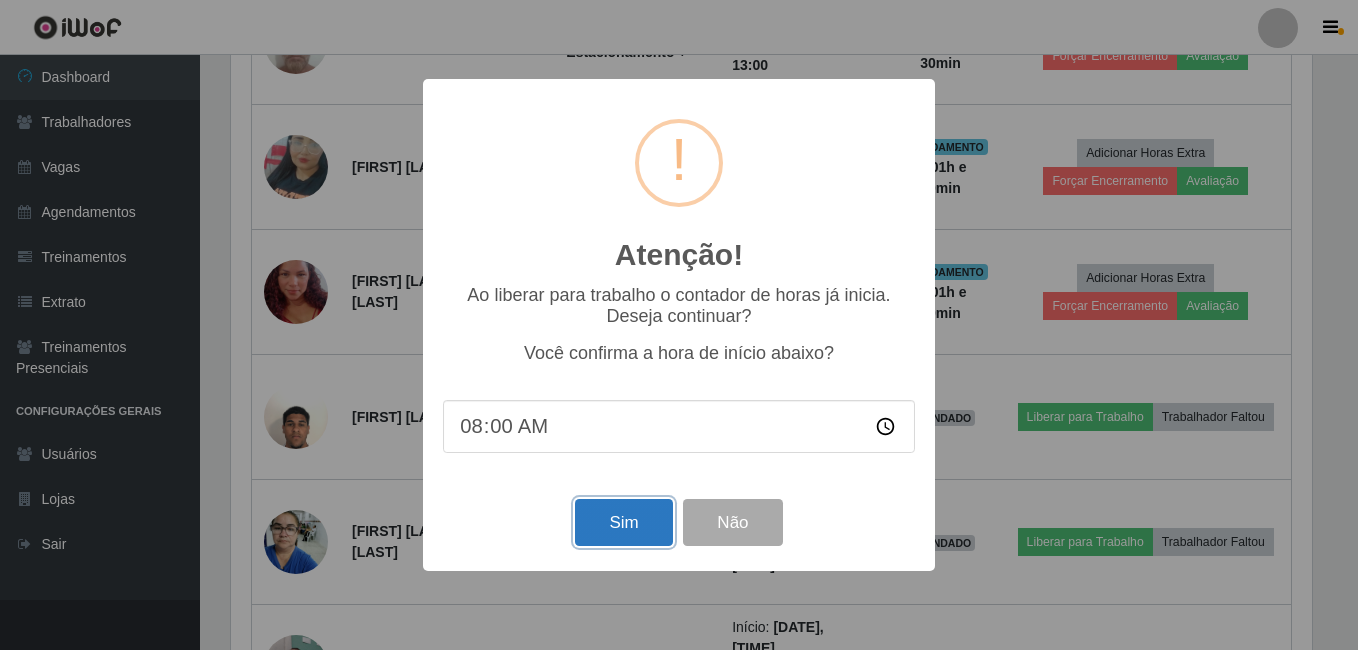 click on "Sim" at bounding box center [623, 522] 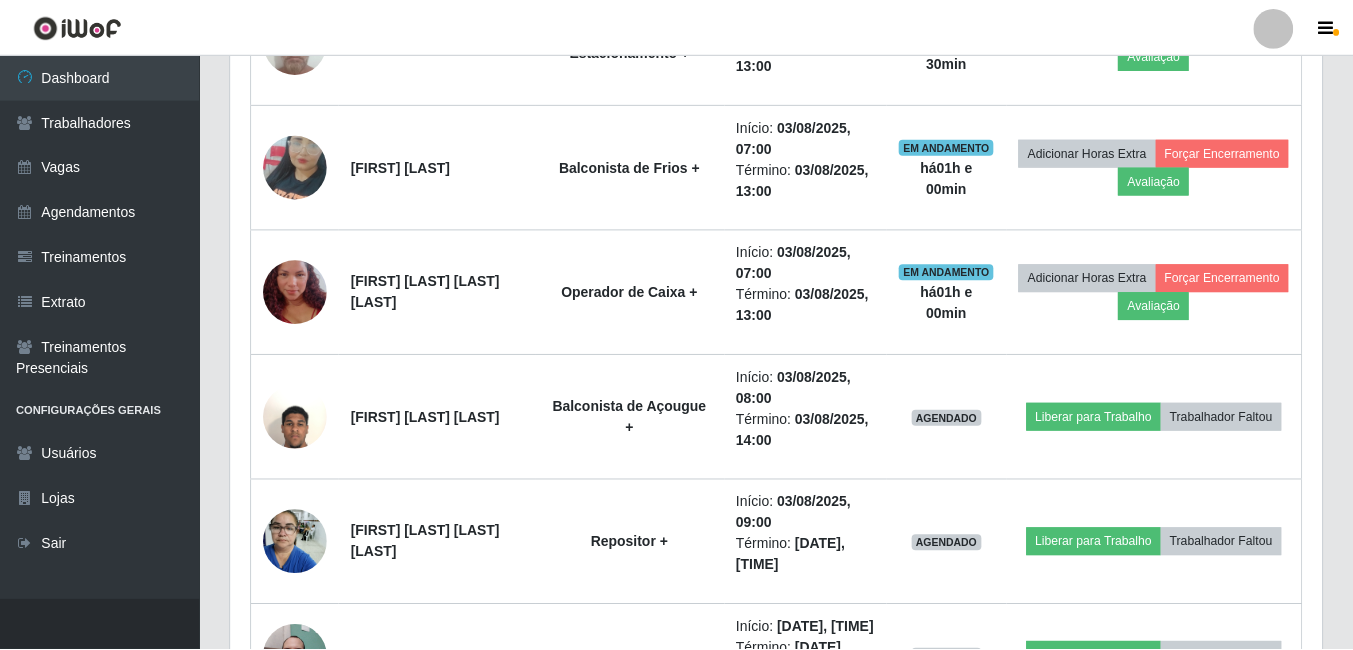 scroll, scrollTop: 999585, scrollLeft: 998909, axis: both 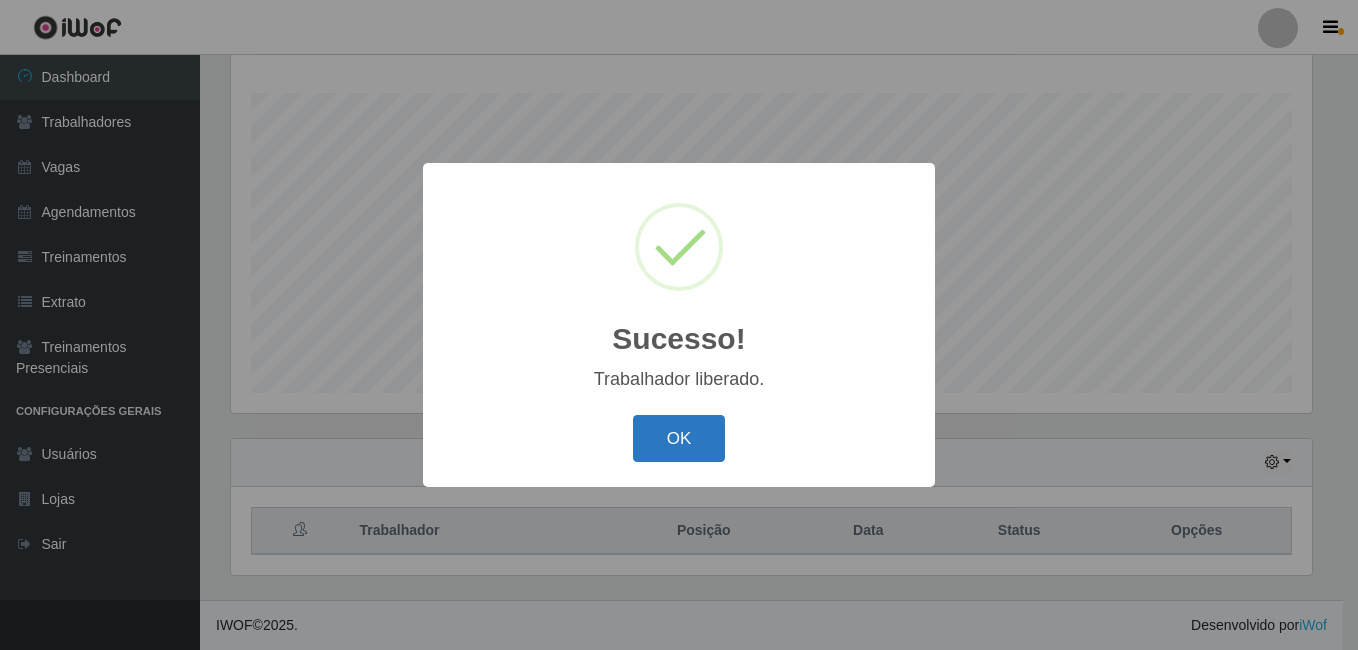 click on "OK" at bounding box center (679, 438) 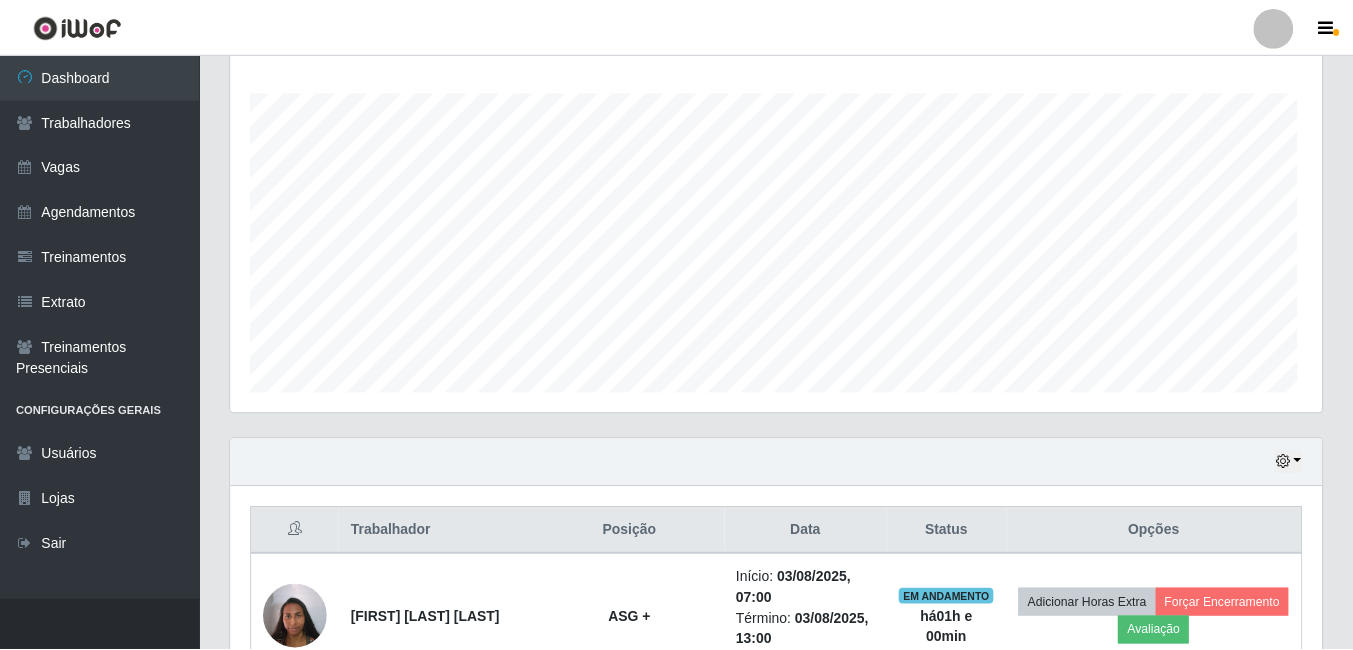 scroll, scrollTop: 999585, scrollLeft: 998909, axis: both 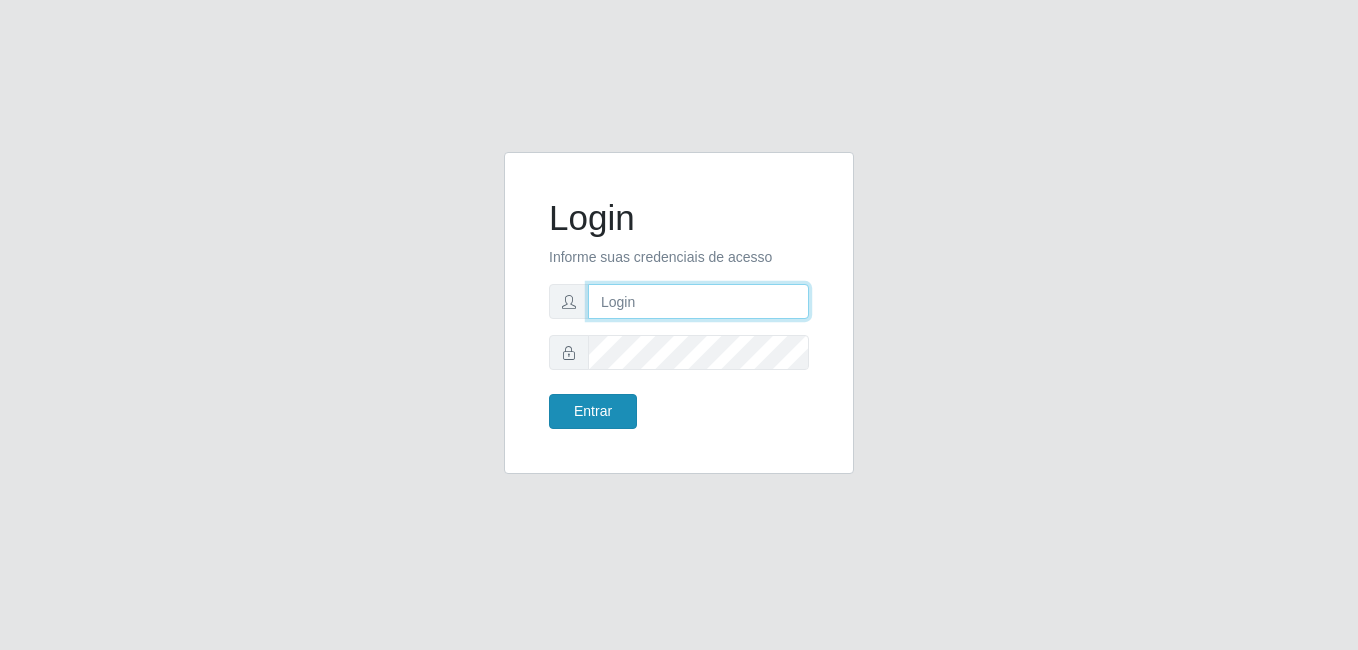 type on "karla@bemais" 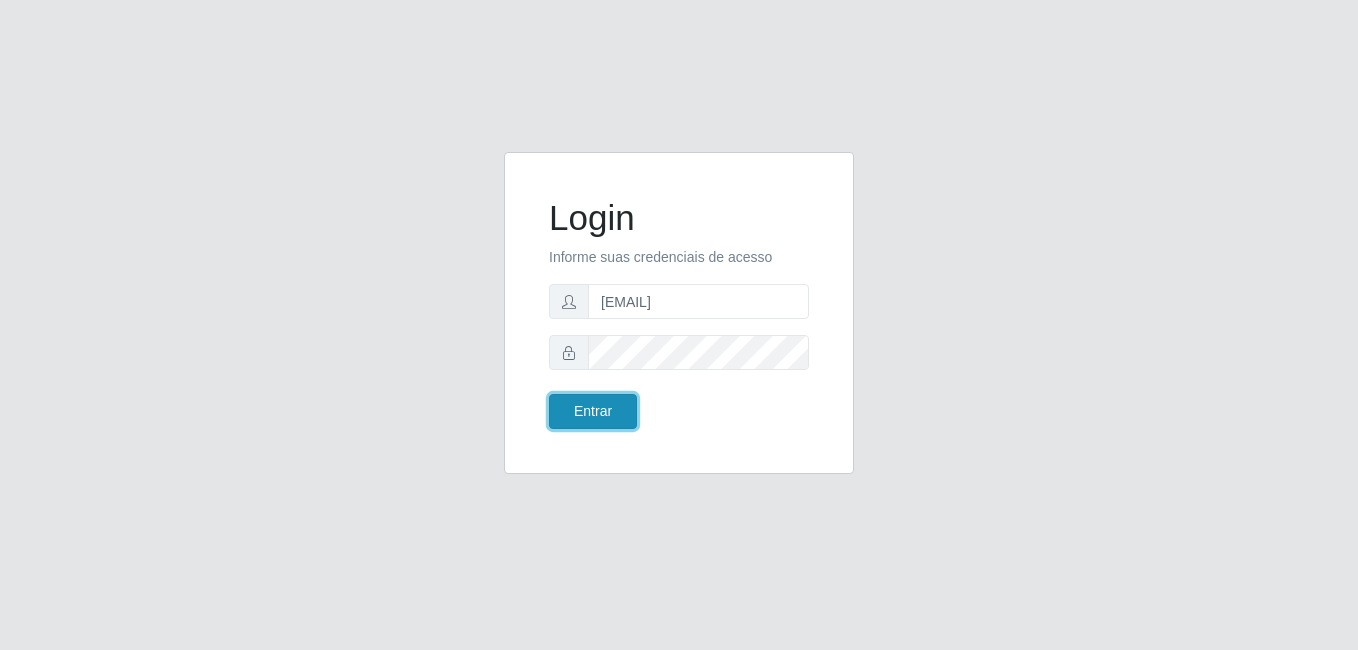 click on "Entrar" at bounding box center [593, 411] 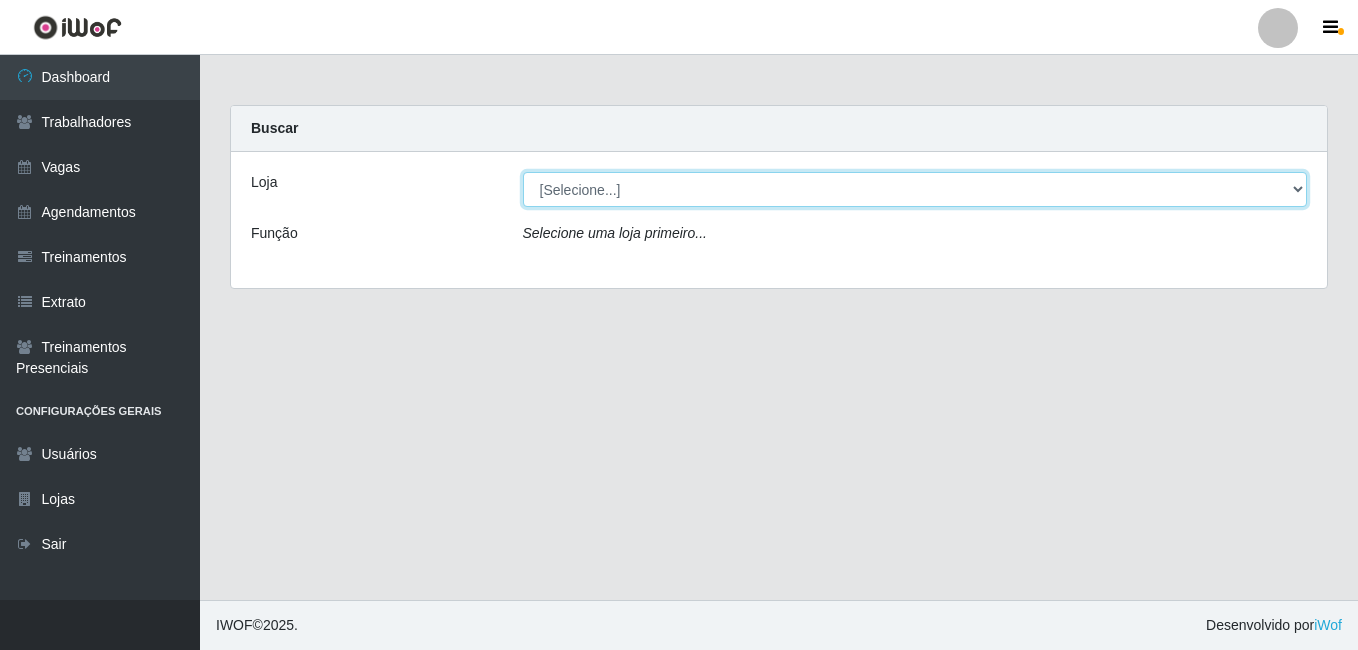 click on "[Selecione...] Bemais - Ruy Carneiro" at bounding box center (915, 189) 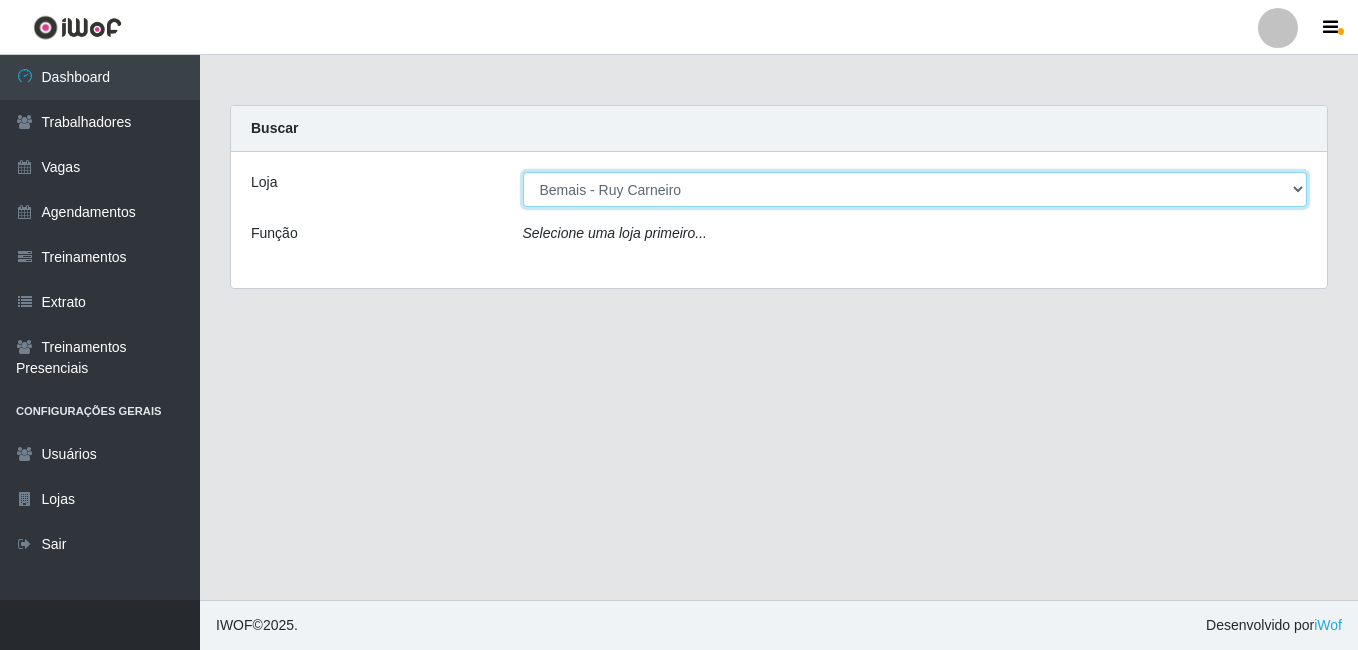click on "[Selecione...] Bemais - Ruy Carneiro" at bounding box center [915, 189] 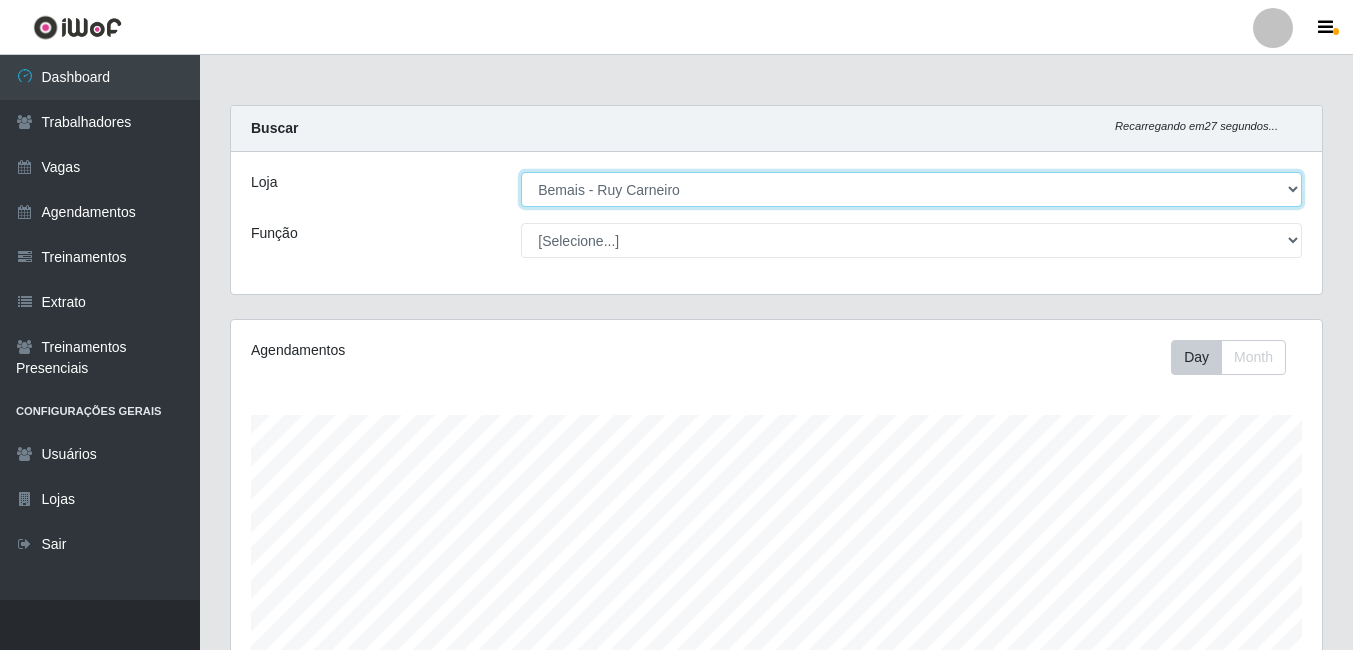 scroll, scrollTop: 999585, scrollLeft: 998909, axis: both 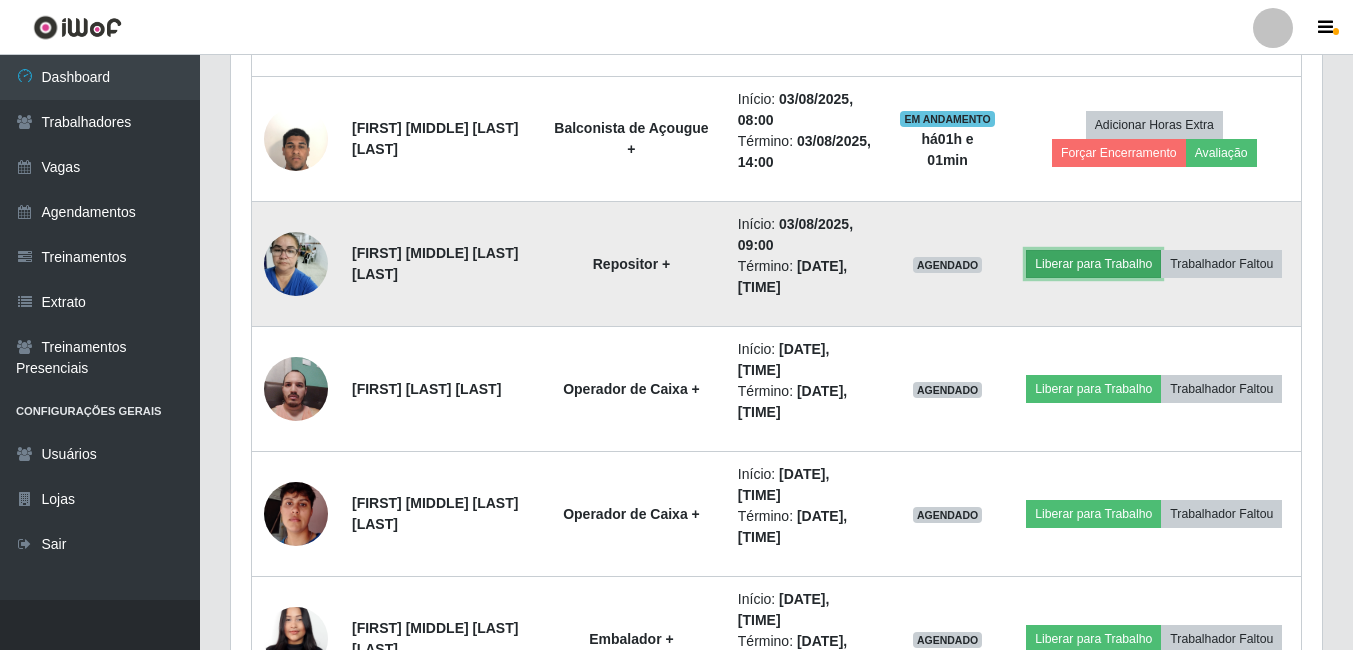 click on "Liberar para Trabalho" at bounding box center [1093, 264] 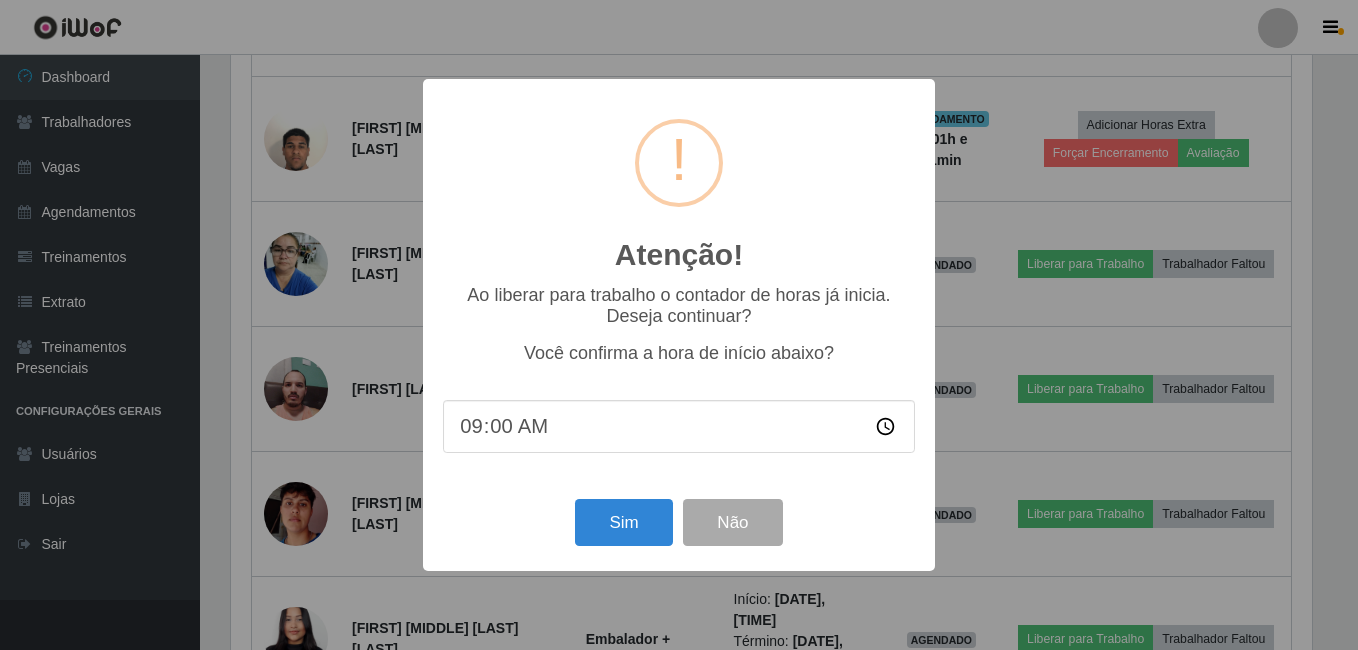 scroll, scrollTop: 999585, scrollLeft: 998919, axis: both 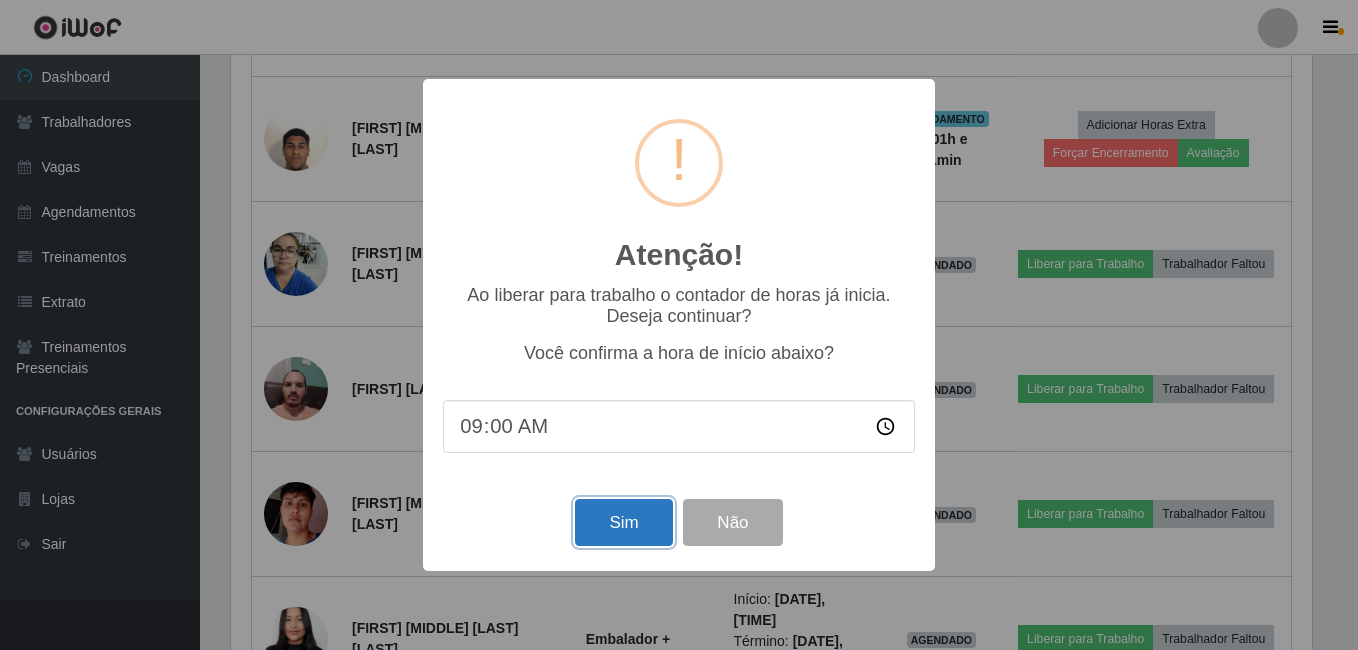 click on "Sim" at bounding box center (623, 522) 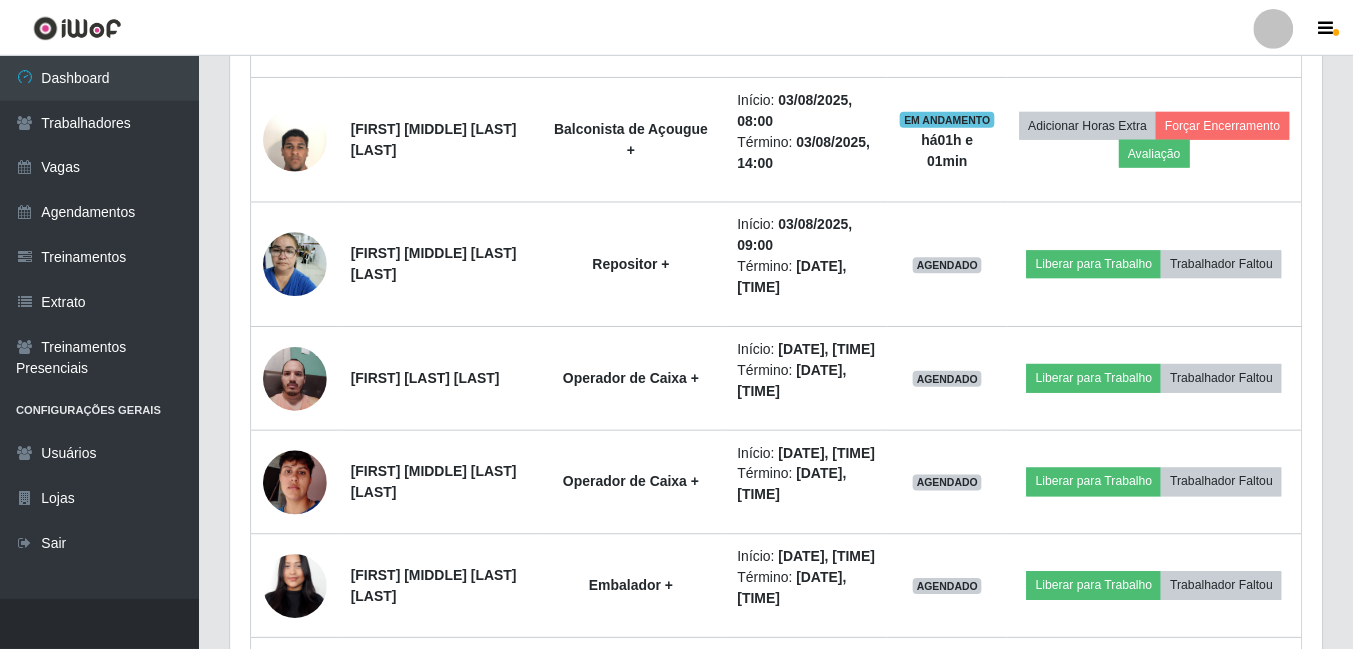 scroll, scrollTop: 999585, scrollLeft: 998909, axis: both 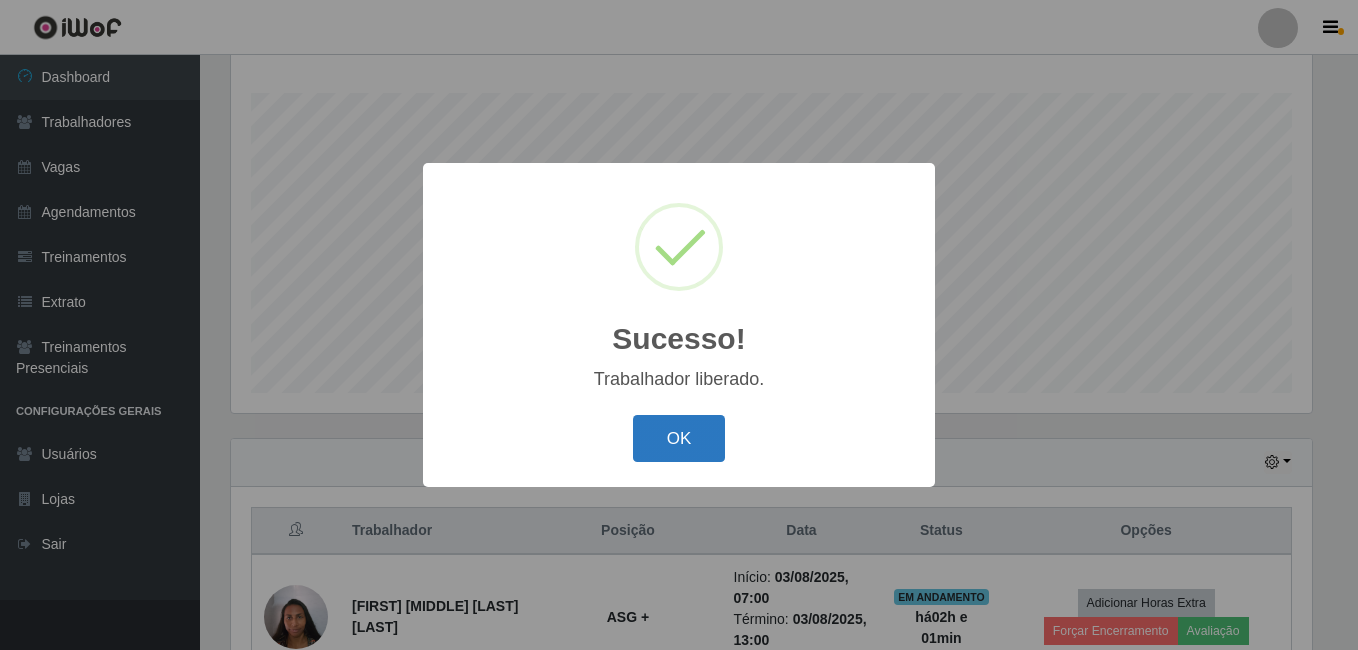 click on "OK" at bounding box center [679, 438] 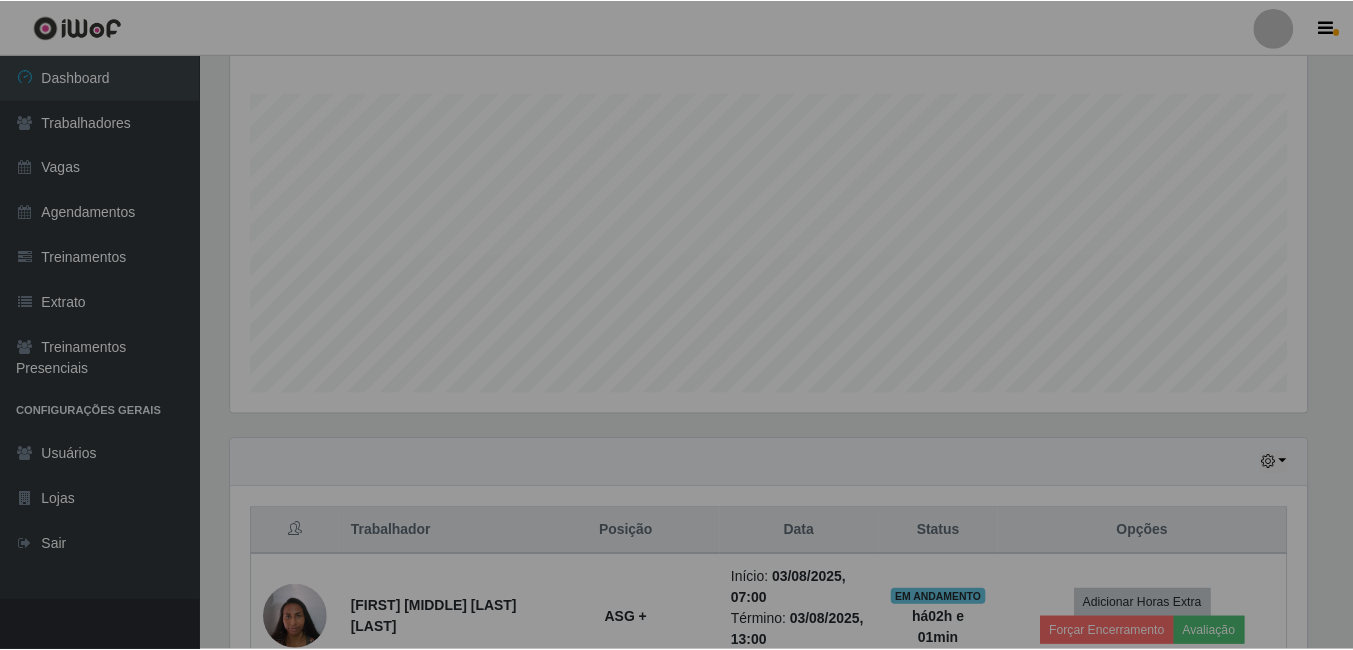 scroll, scrollTop: 999585, scrollLeft: 998909, axis: both 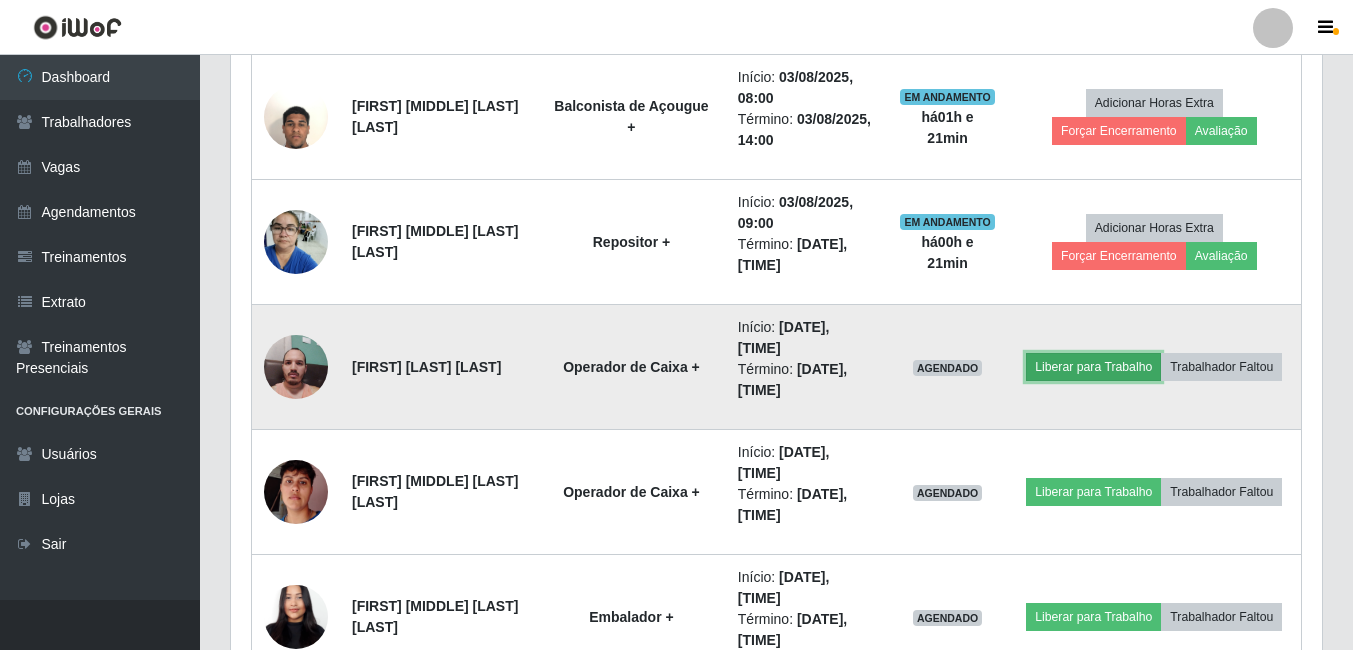 click on "Liberar para Trabalho" at bounding box center [1093, 367] 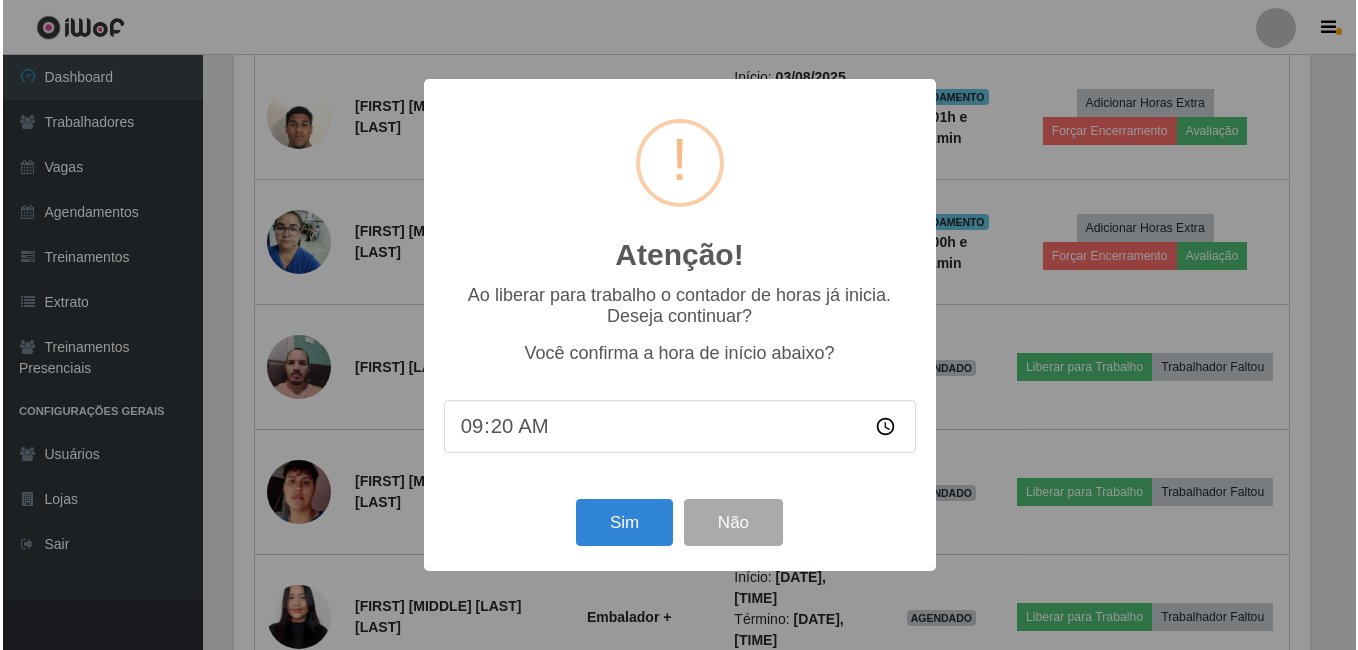 scroll, scrollTop: 999585, scrollLeft: 998919, axis: both 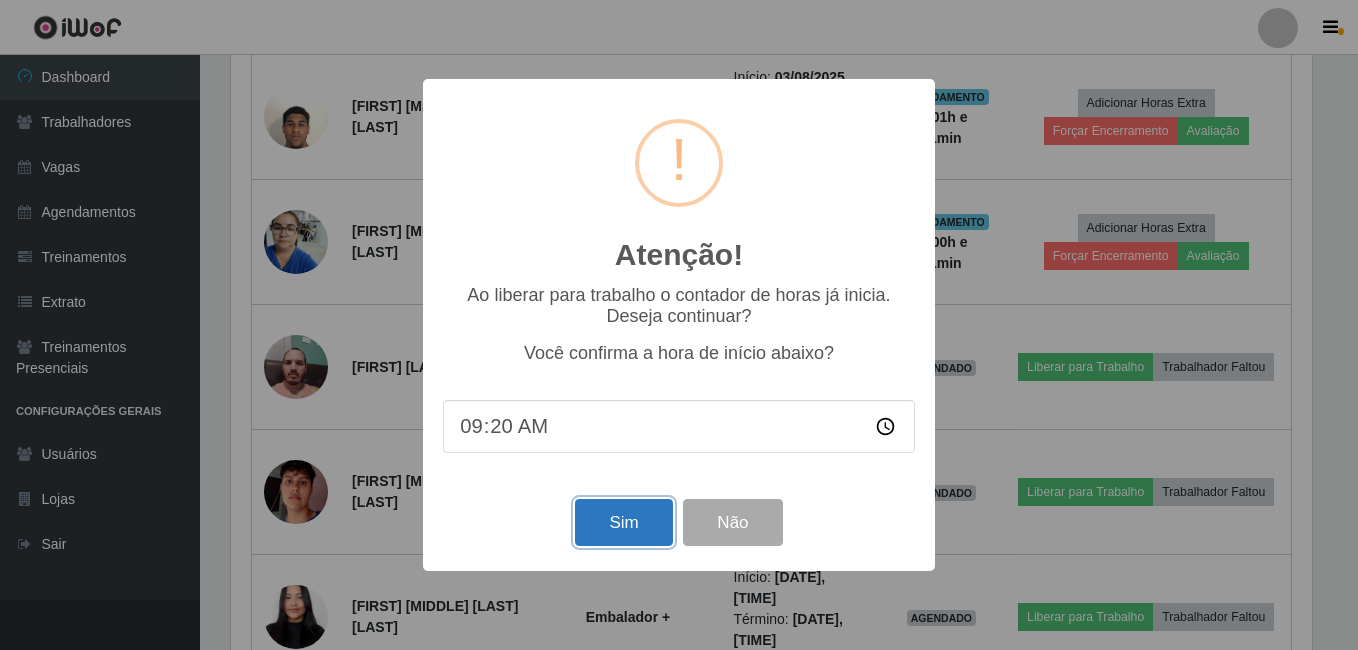 click on "Sim" at bounding box center [623, 522] 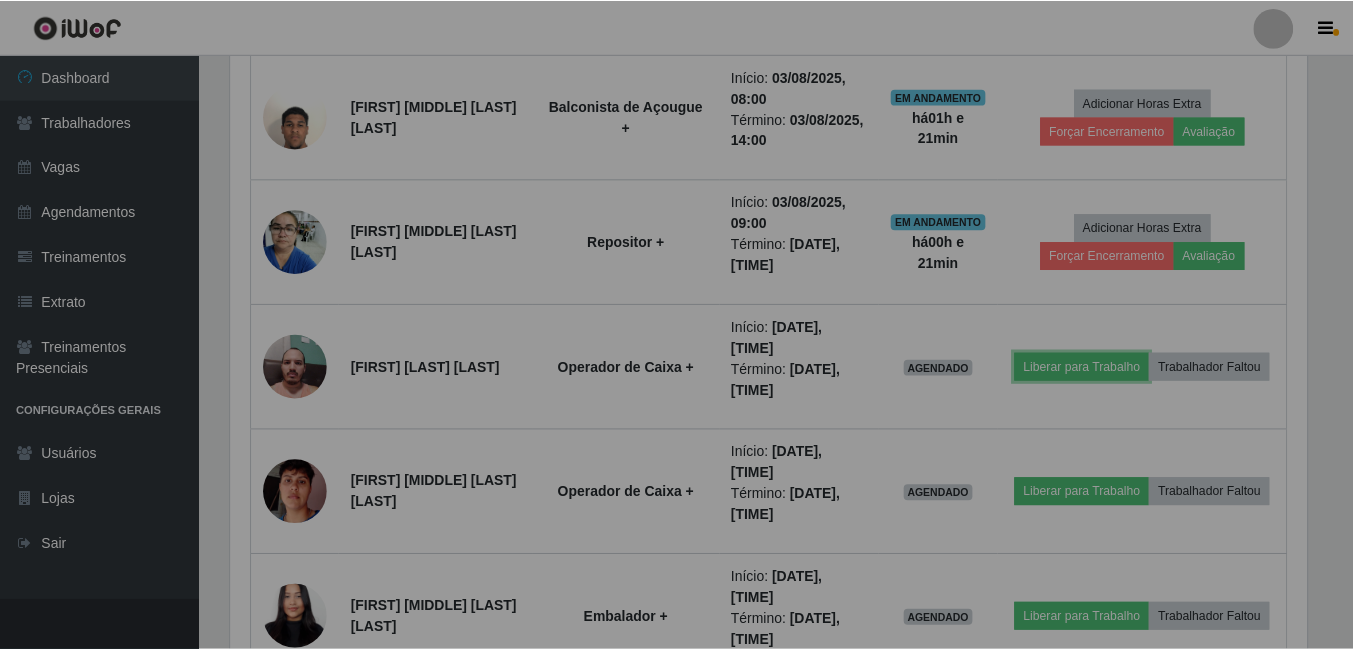 scroll, scrollTop: 999585, scrollLeft: 998909, axis: both 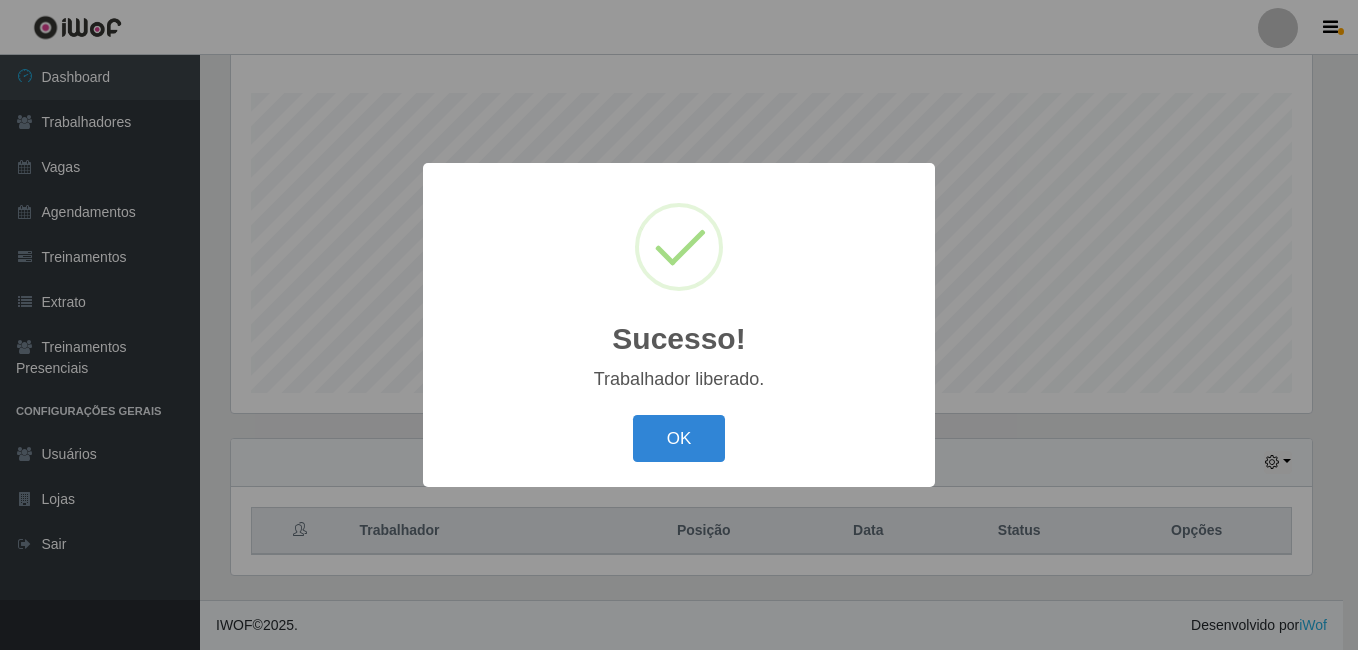 drag, startPoint x: 685, startPoint y: 452, endPoint x: 1038, endPoint y: 81, distance: 512.1035 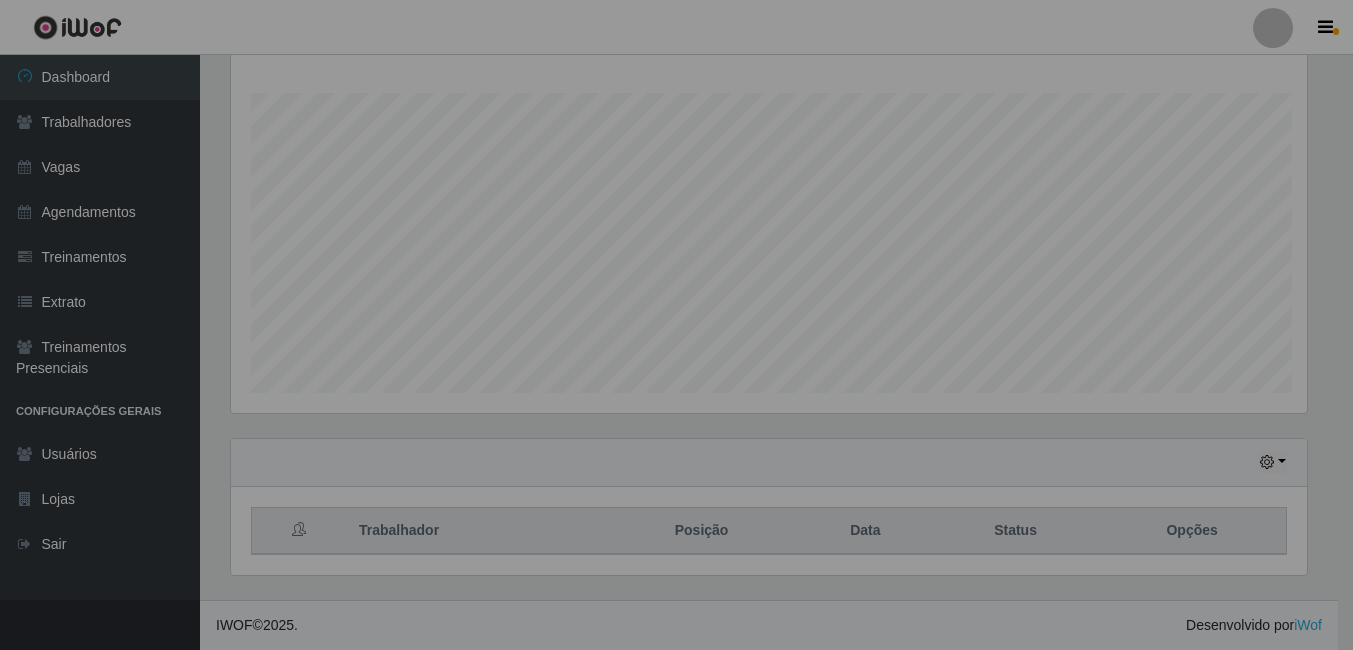 scroll, scrollTop: 999585, scrollLeft: 998909, axis: both 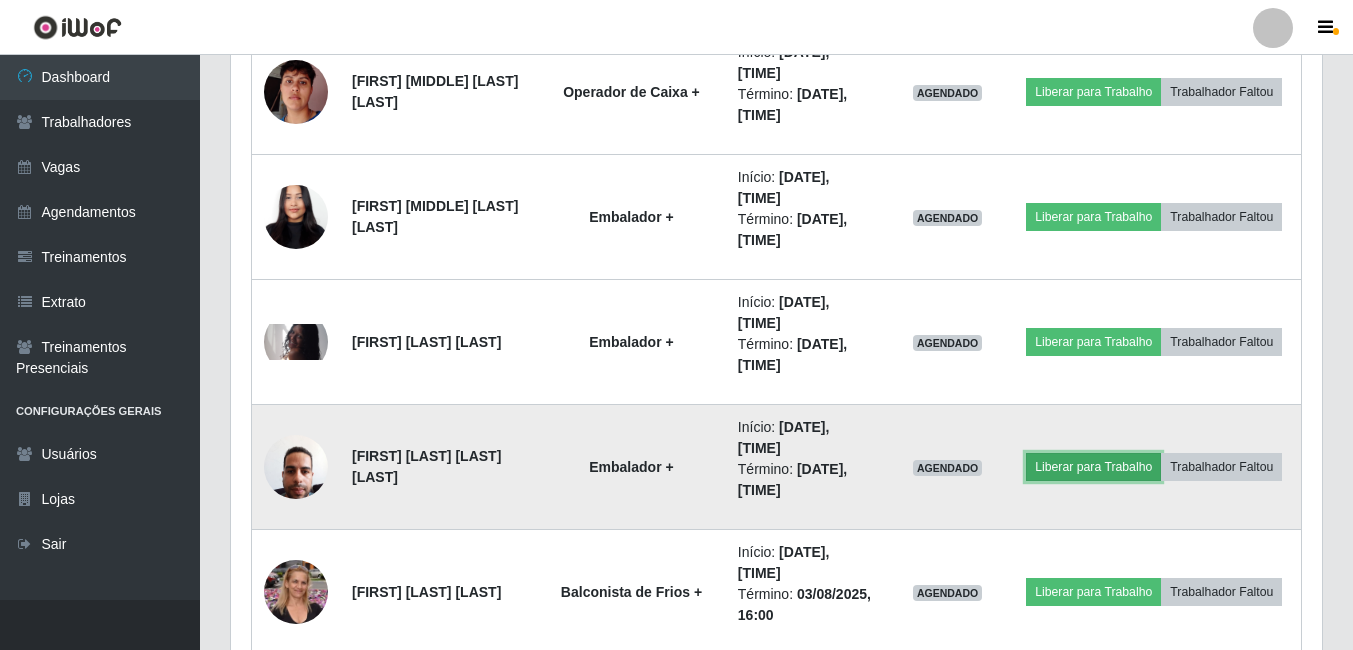 click on "Liberar para Trabalho" at bounding box center [1093, 467] 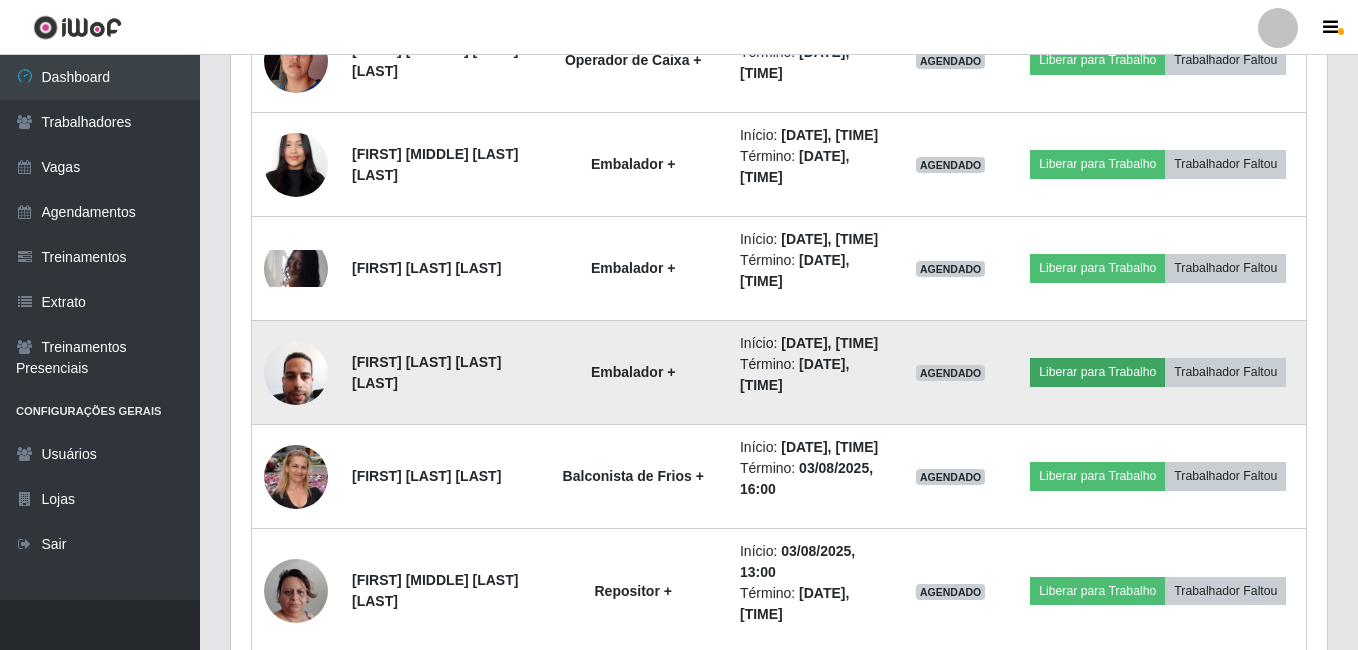 scroll, scrollTop: 999585, scrollLeft: 998919, axis: both 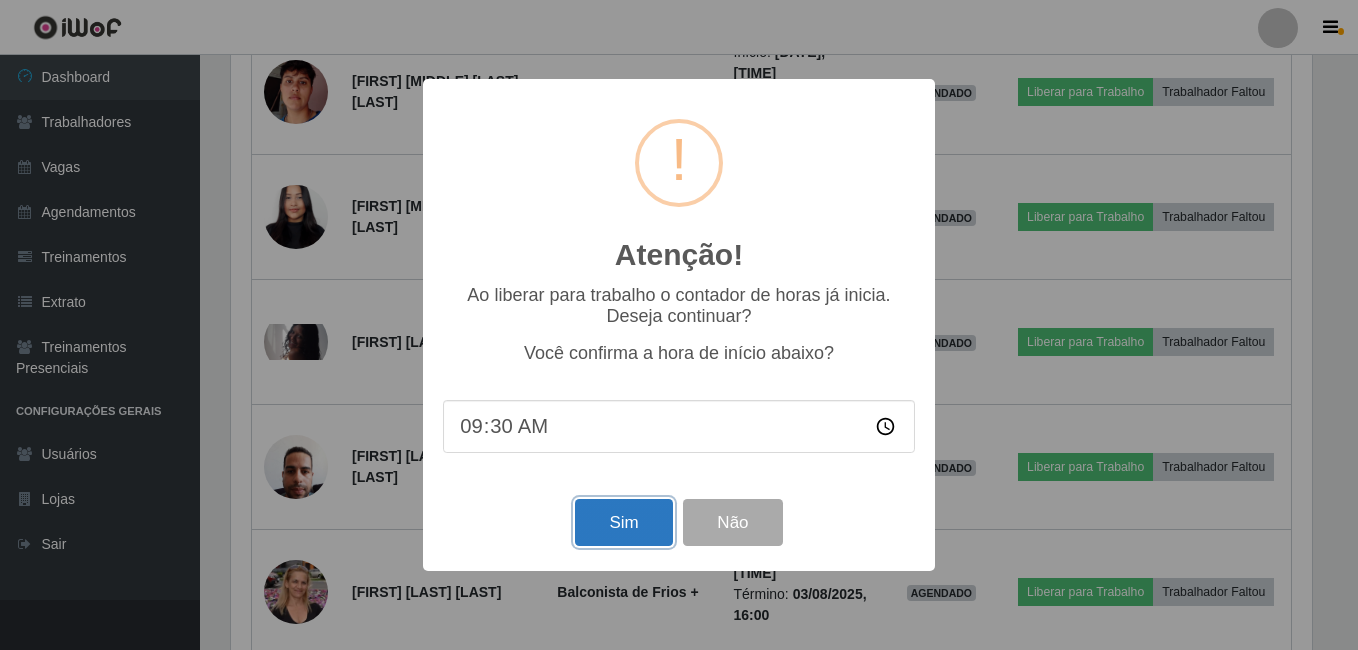 click on "Sim" at bounding box center (623, 522) 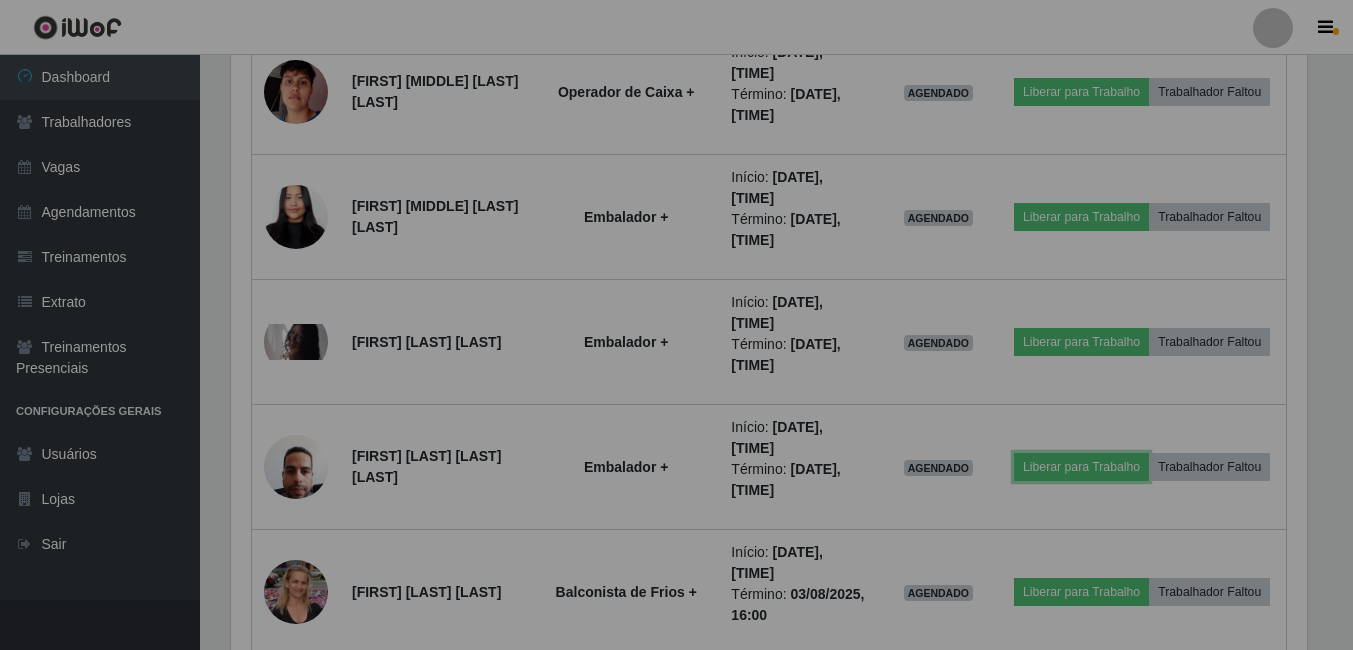 scroll, scrollTop: 999585, scrollLeft: 998909, axis: both 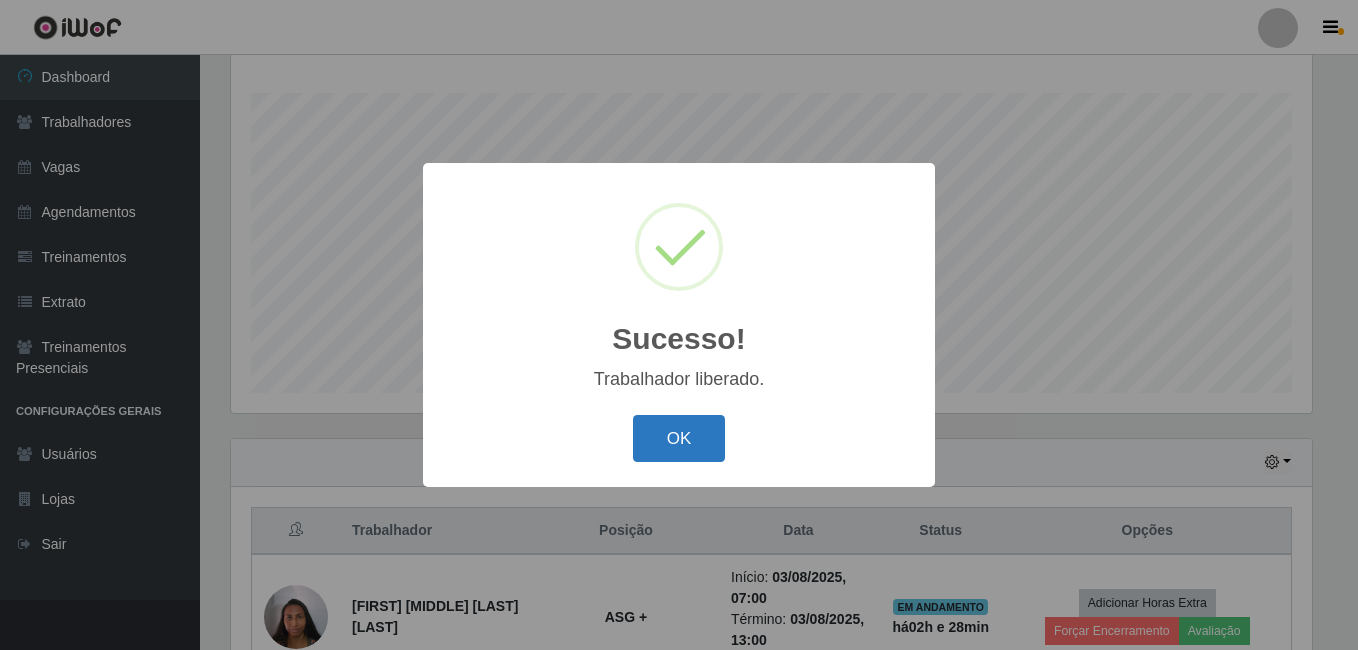 click on "OK" at bounding box center (679, 438) 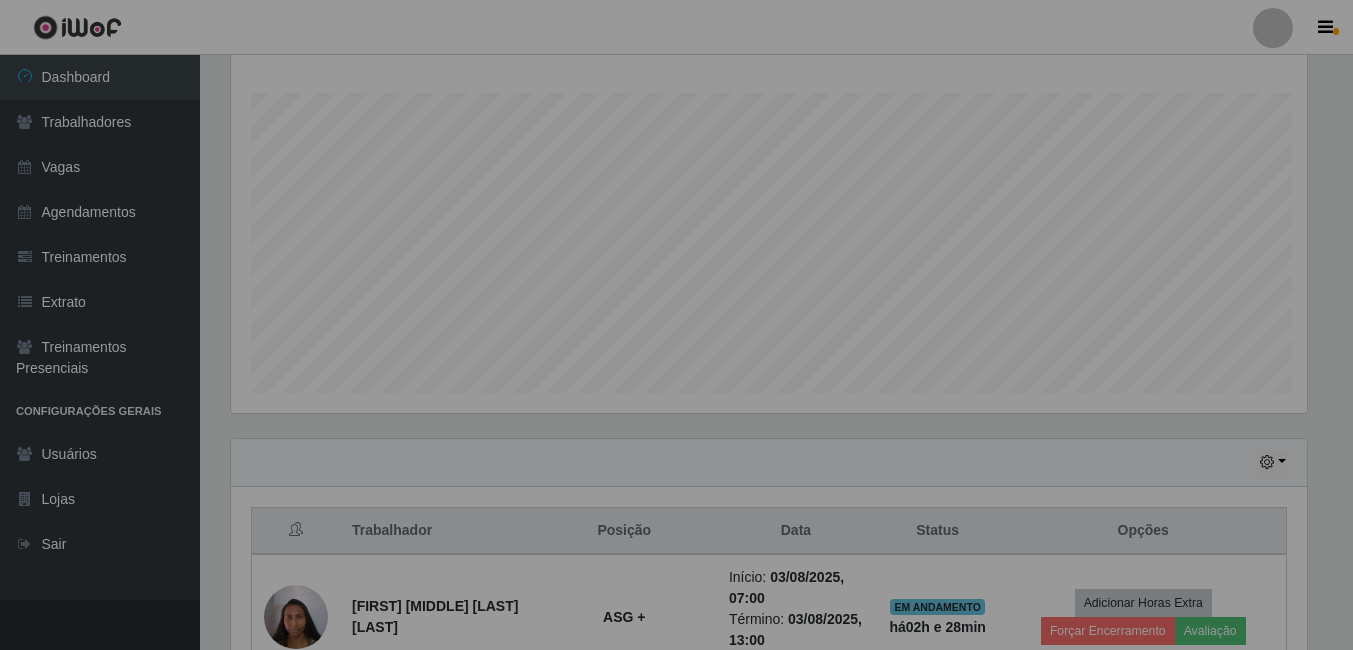 scroll, scrollTop: 999585, scrollLeft: 998909, axis: both 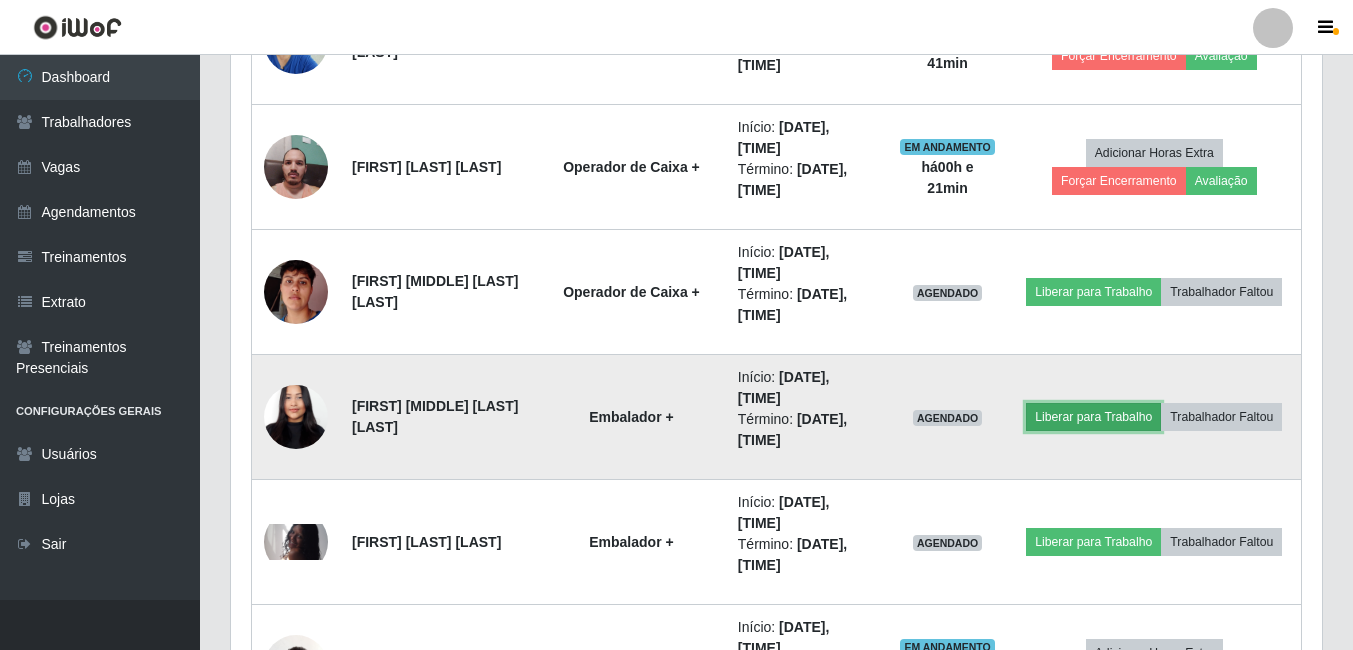 click on "Liberar para Trabalho" at bounding box center [1093, 417] 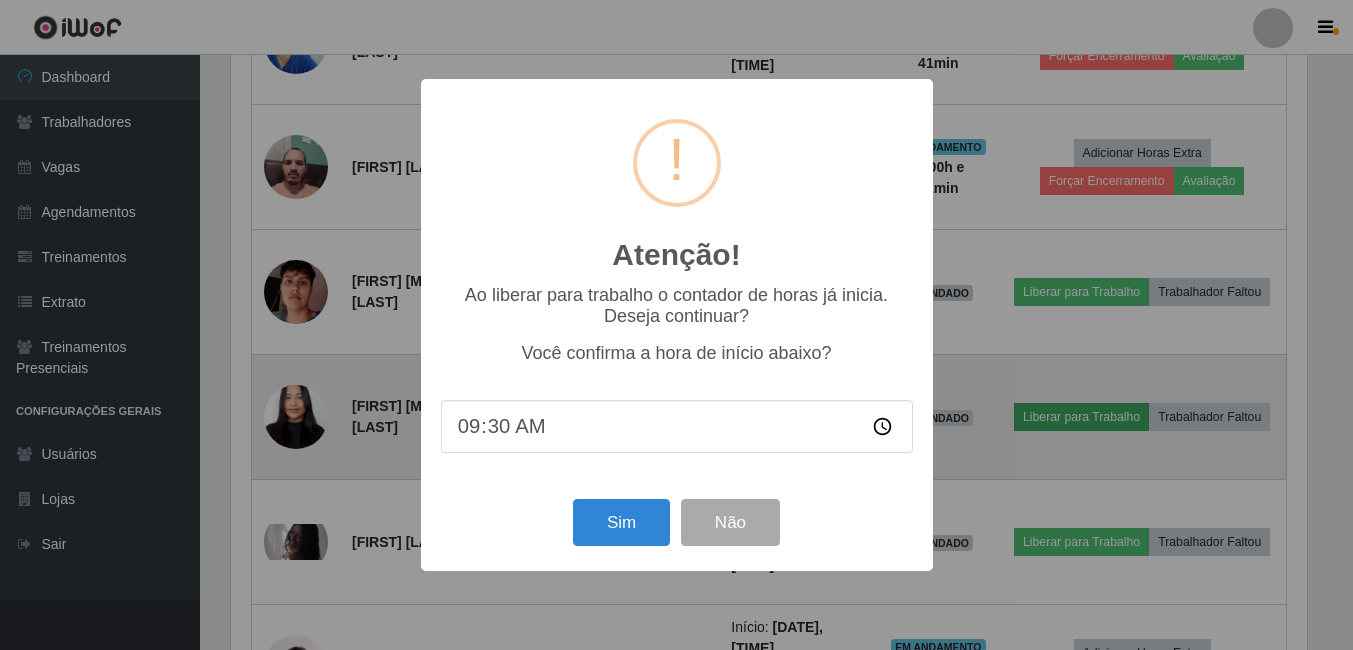 scroll, scrollTop: 999585, scrollLeft: 998919, axis: both 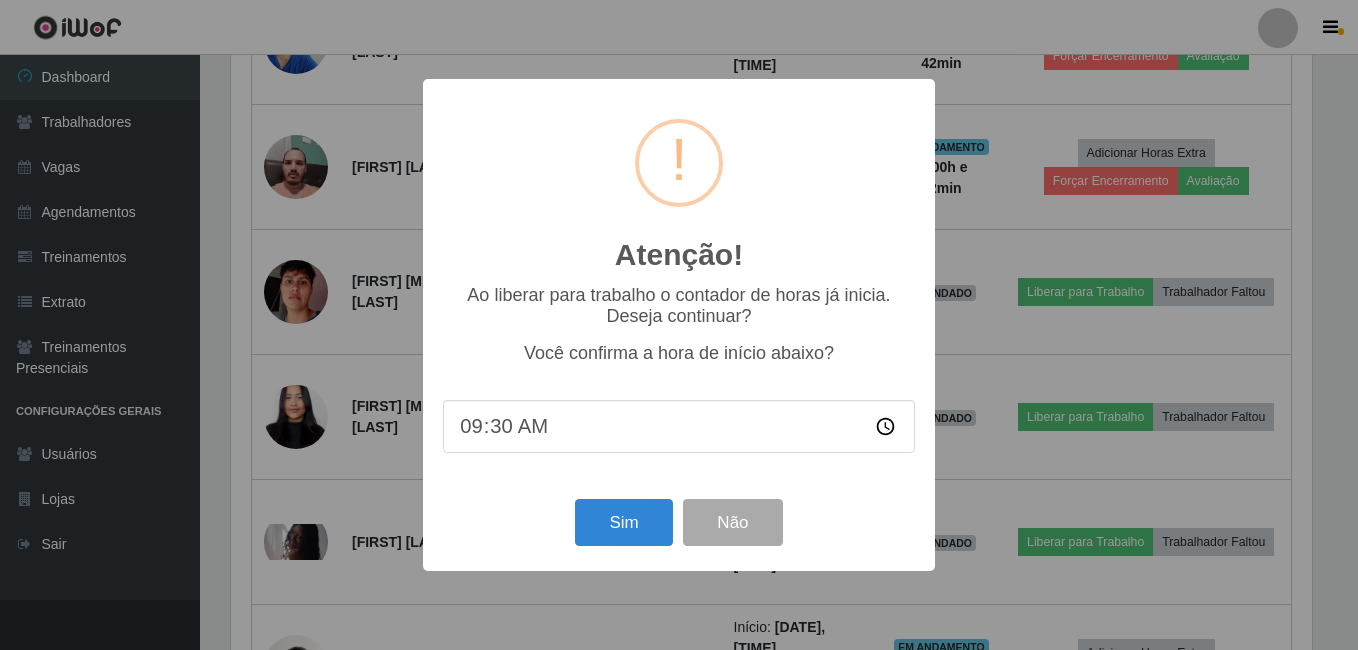 click on "09:30" at bounding box center (679, 426) 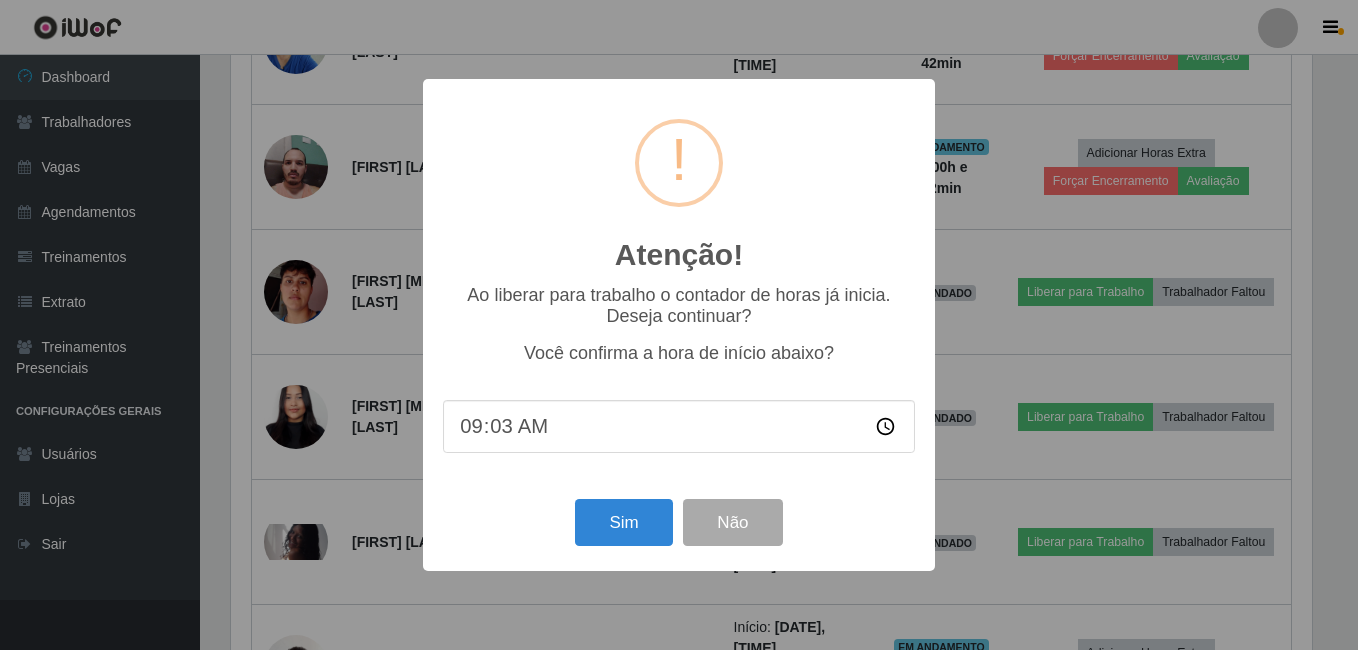 type on "09:38" 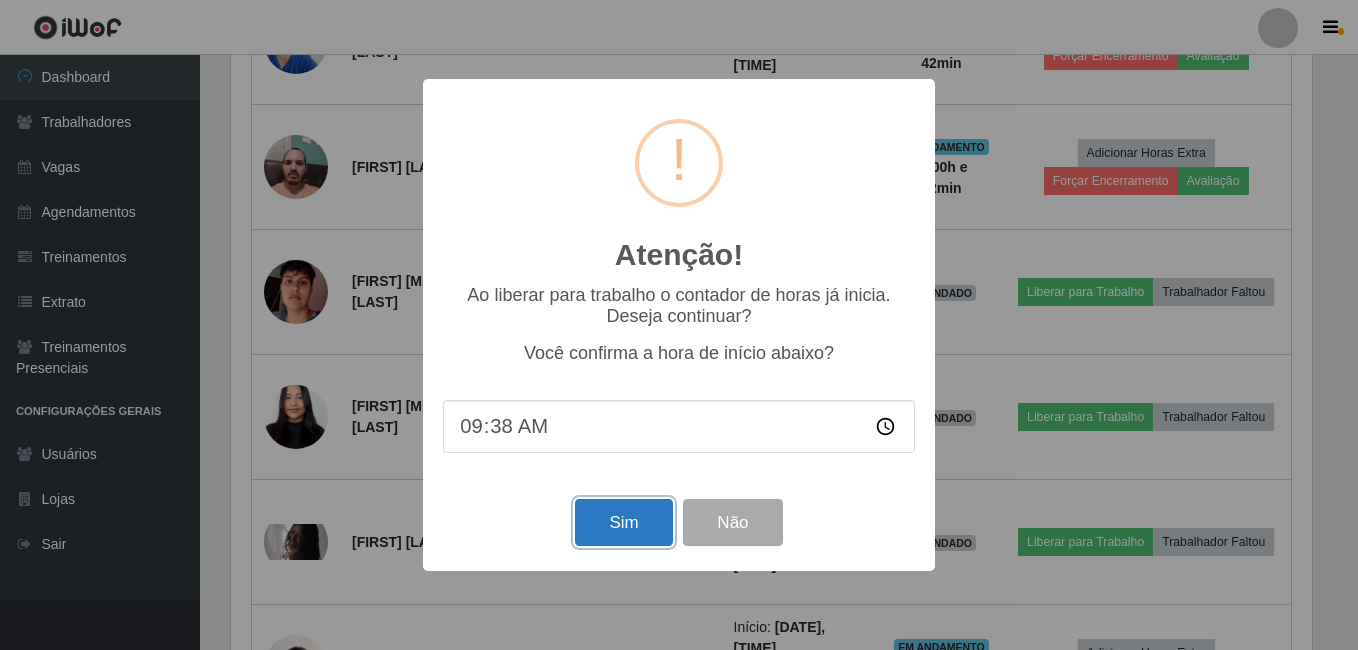 click on "Sim" at bounding box center [623, 522] 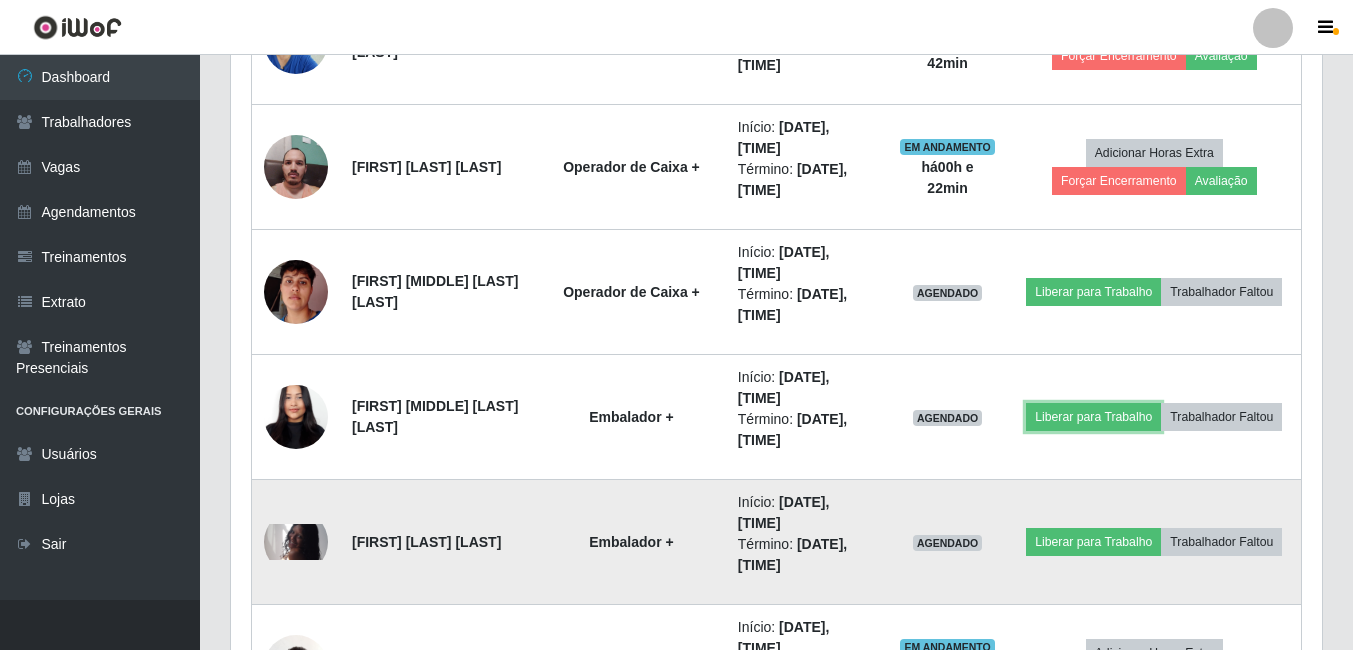 scroll, scrollTop: 999585, scrollLeft: 998909, axis: both 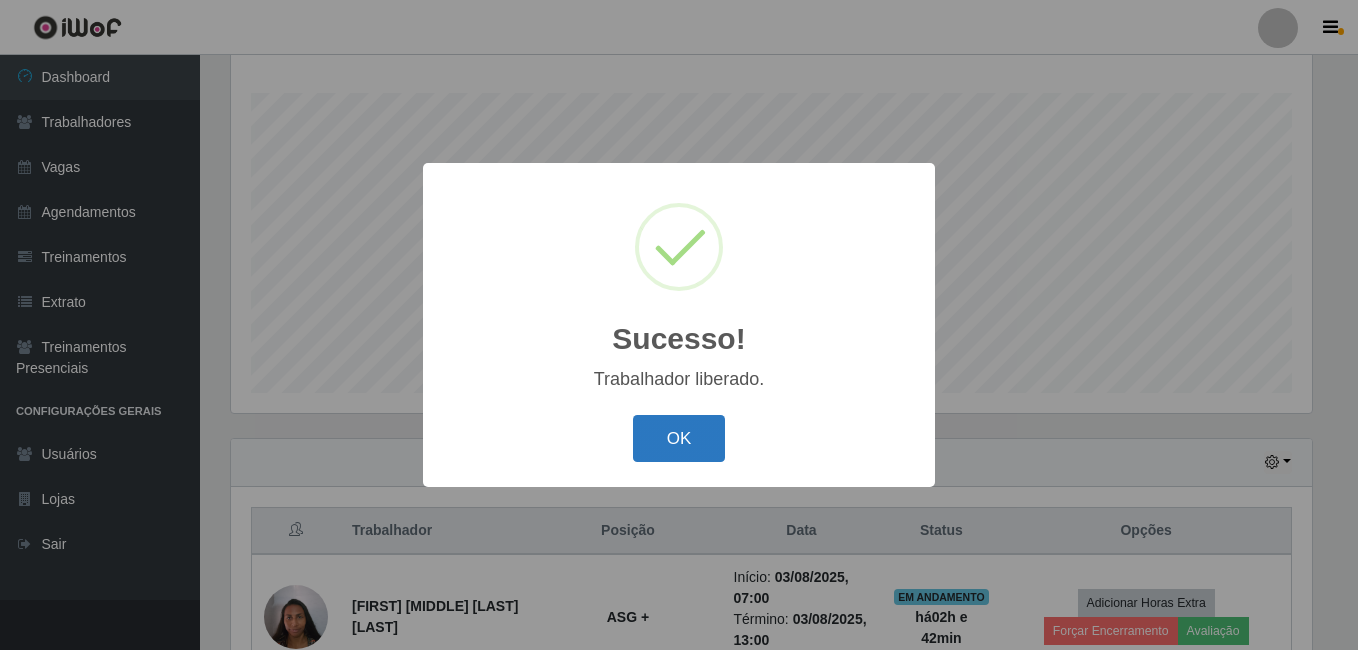 click on "OK" at bounding box center [679, 438] 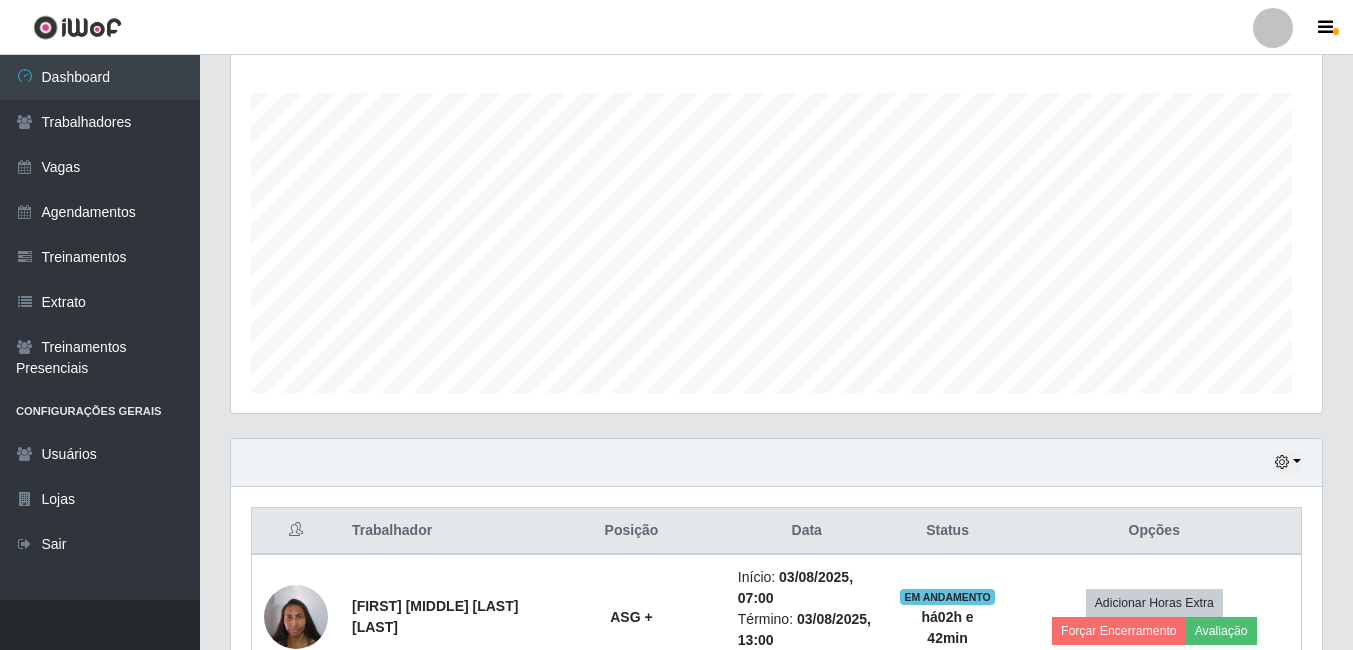 scroll, scrollTop: 999585, scrollLeft: 998909, axis: both 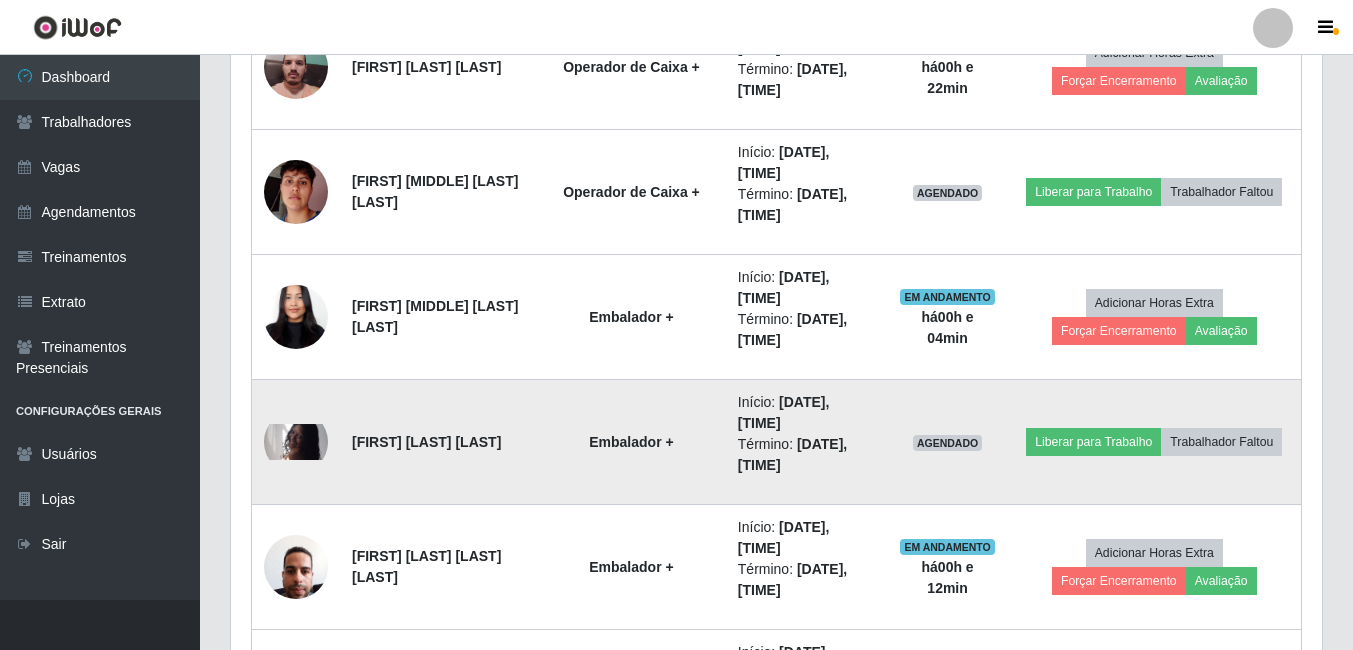 click at bounding box center [296, 442] 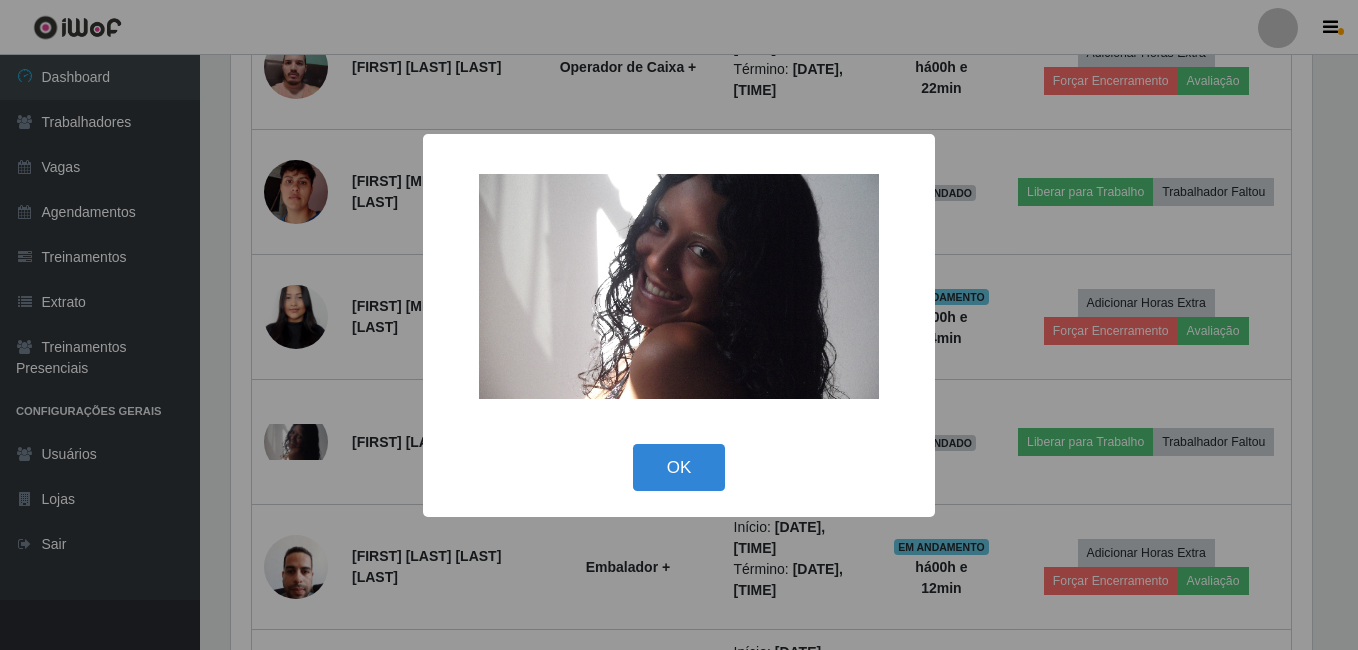 scroll, scrollTop: 999585, scrollLeft: 998919, axis: both 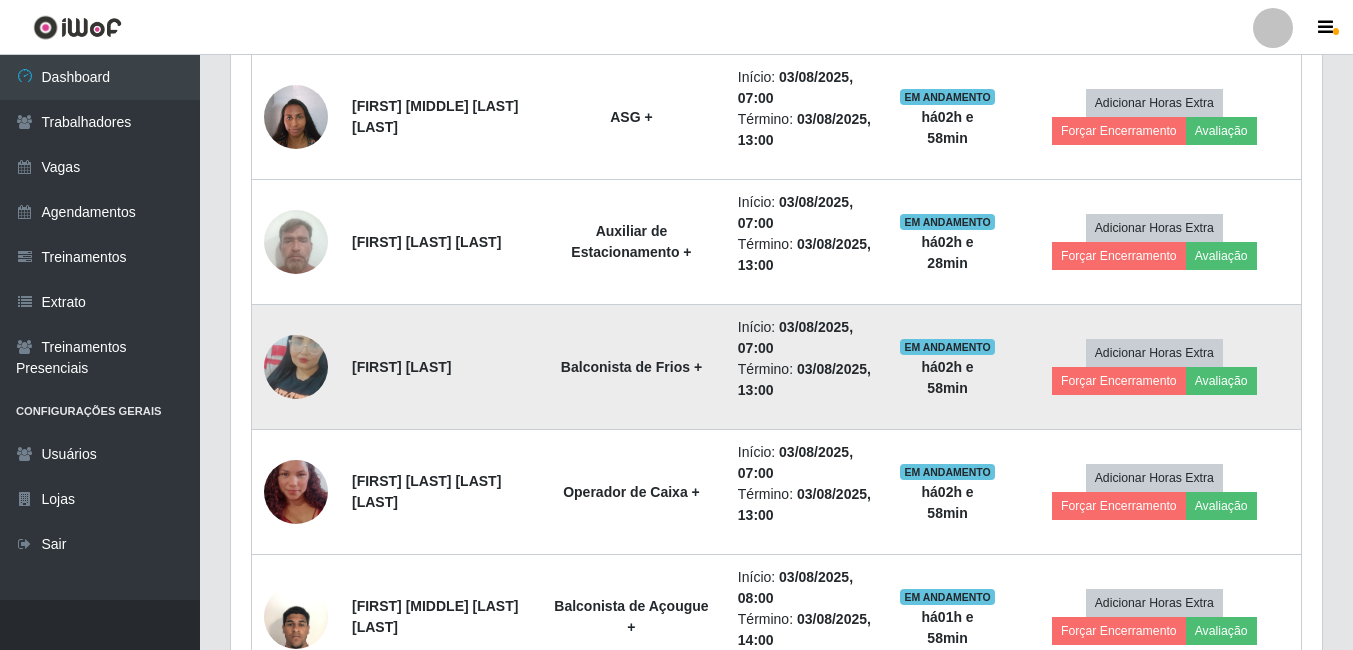 click at bounding box center (296, 367) 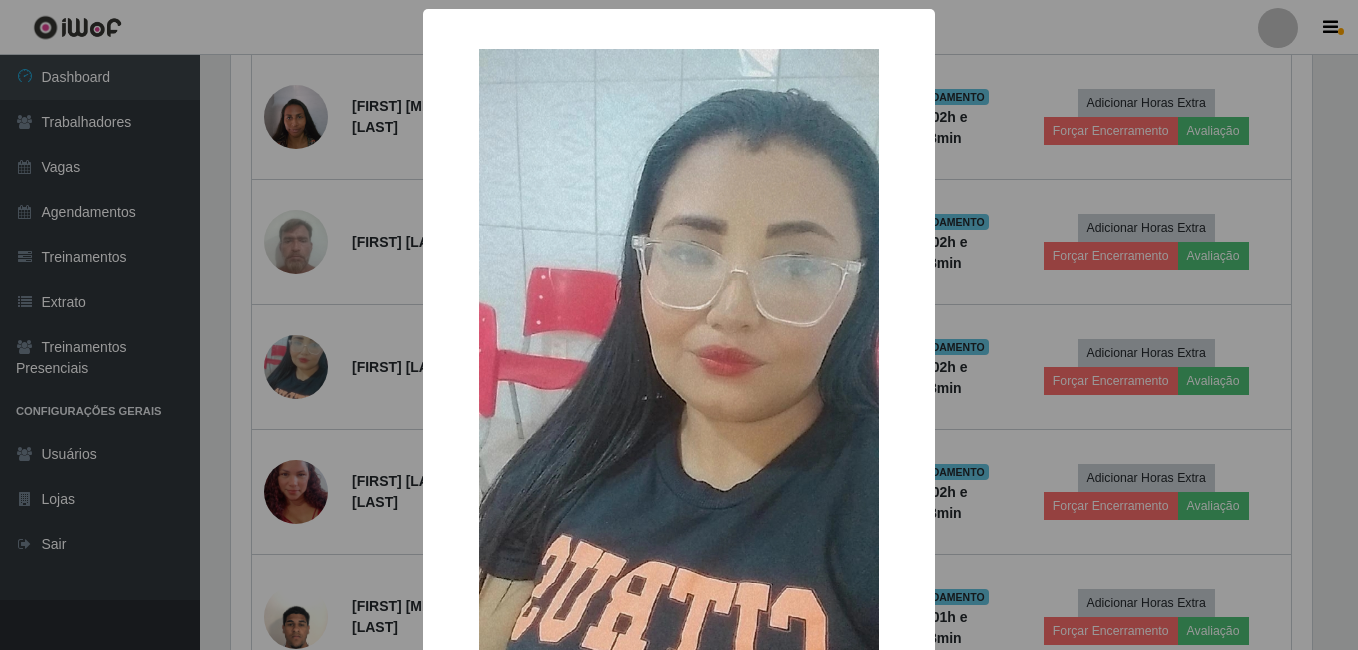 click on "× OK Cancel" at bounding box center [679, 325] 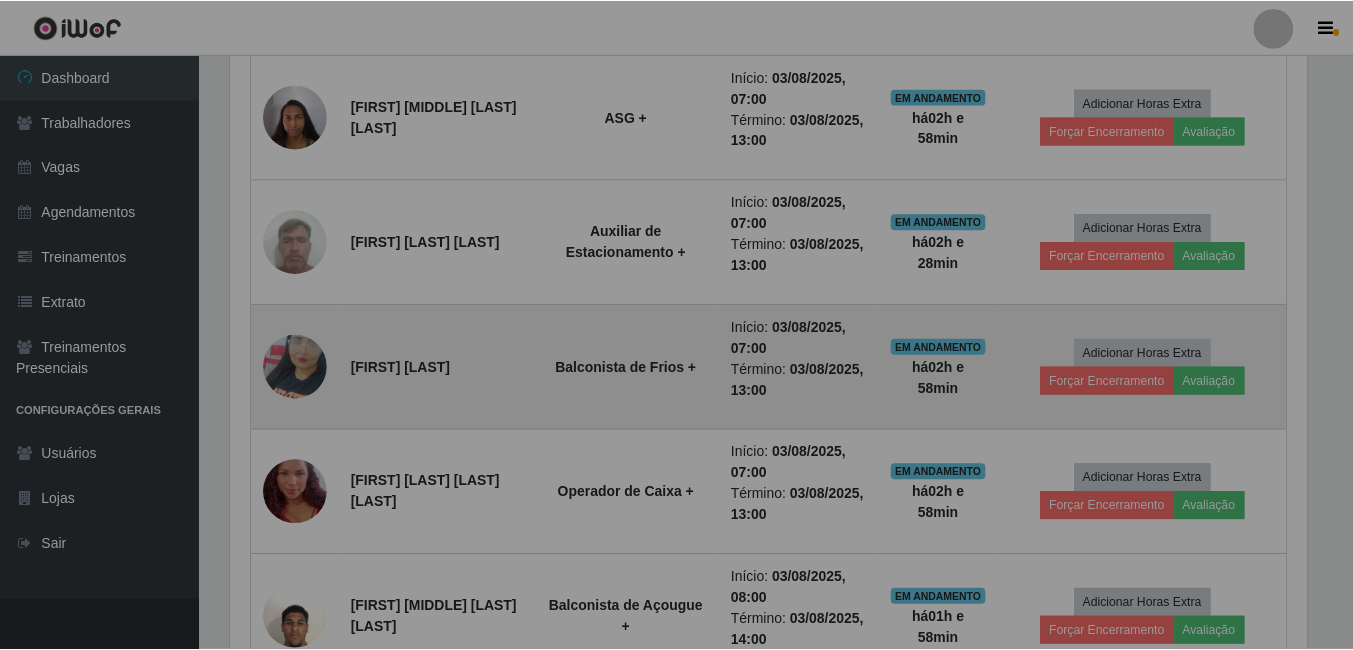 scroll, scrollTop: 999585, scrollLeft: 998909, axis: both 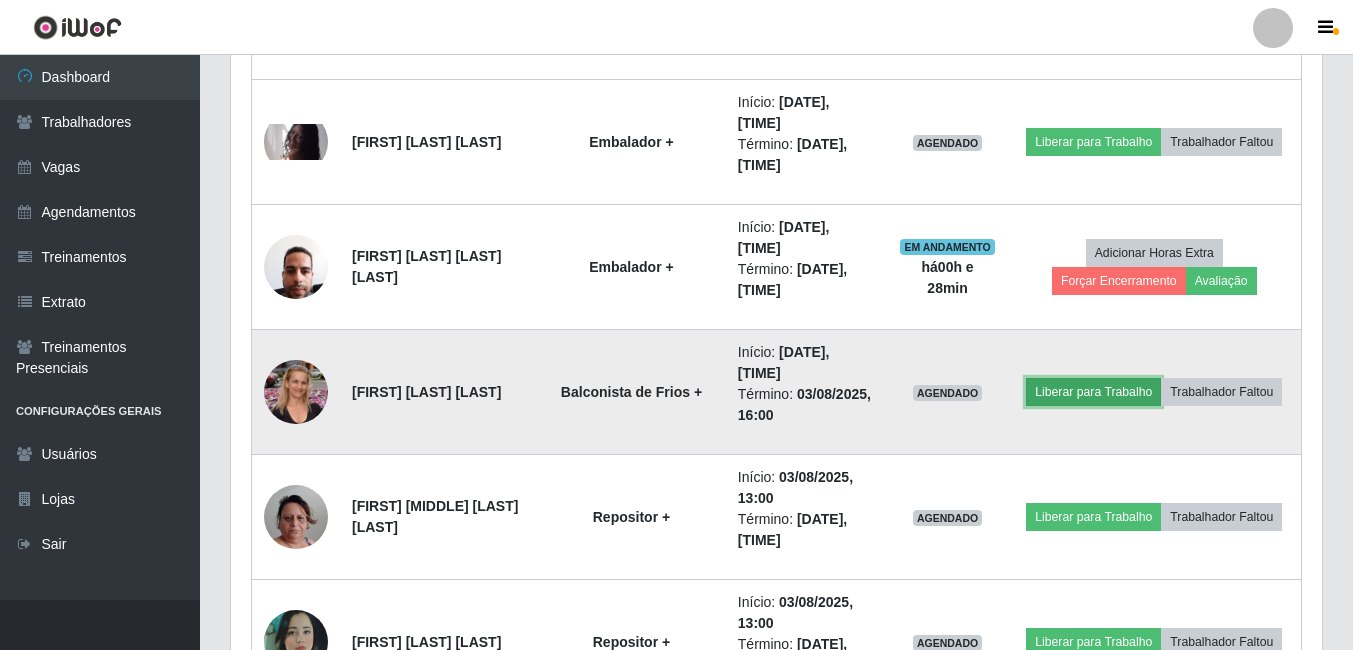 click on "Liberar para Trabalho" at bounding box center (1093, 392) 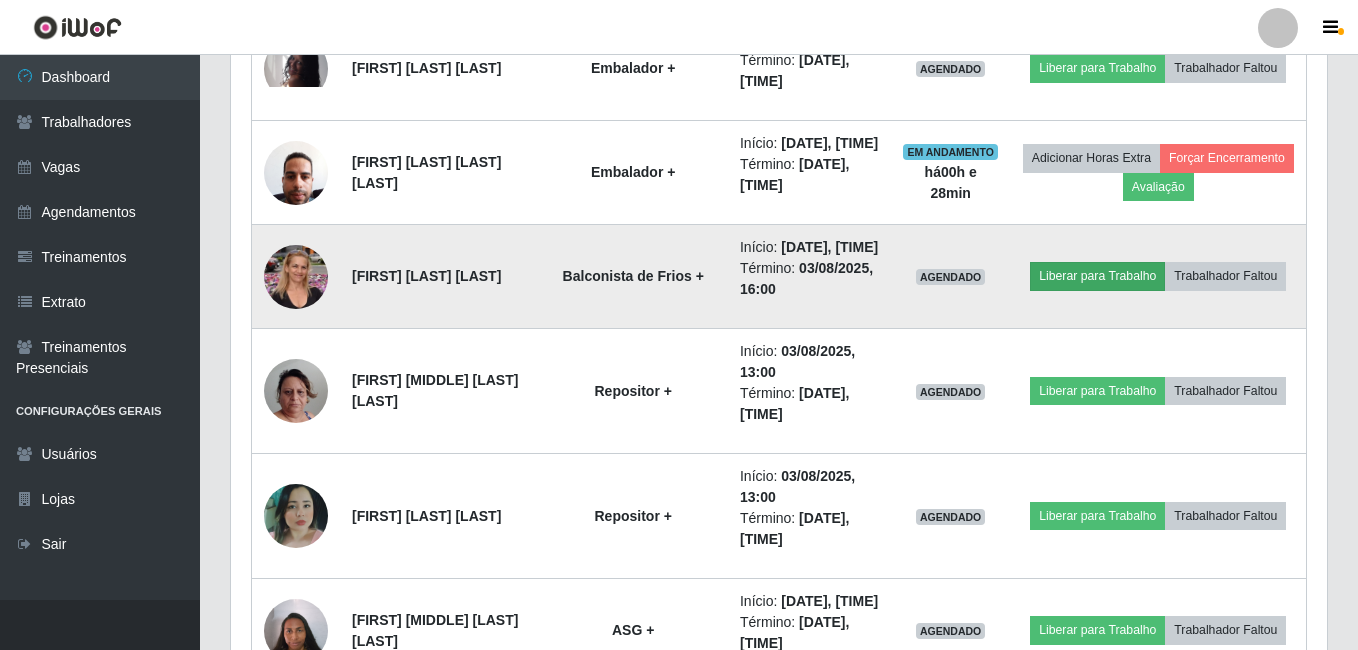 scroll, scrollTop: 999585, scrollLeft: 998919, axis: both 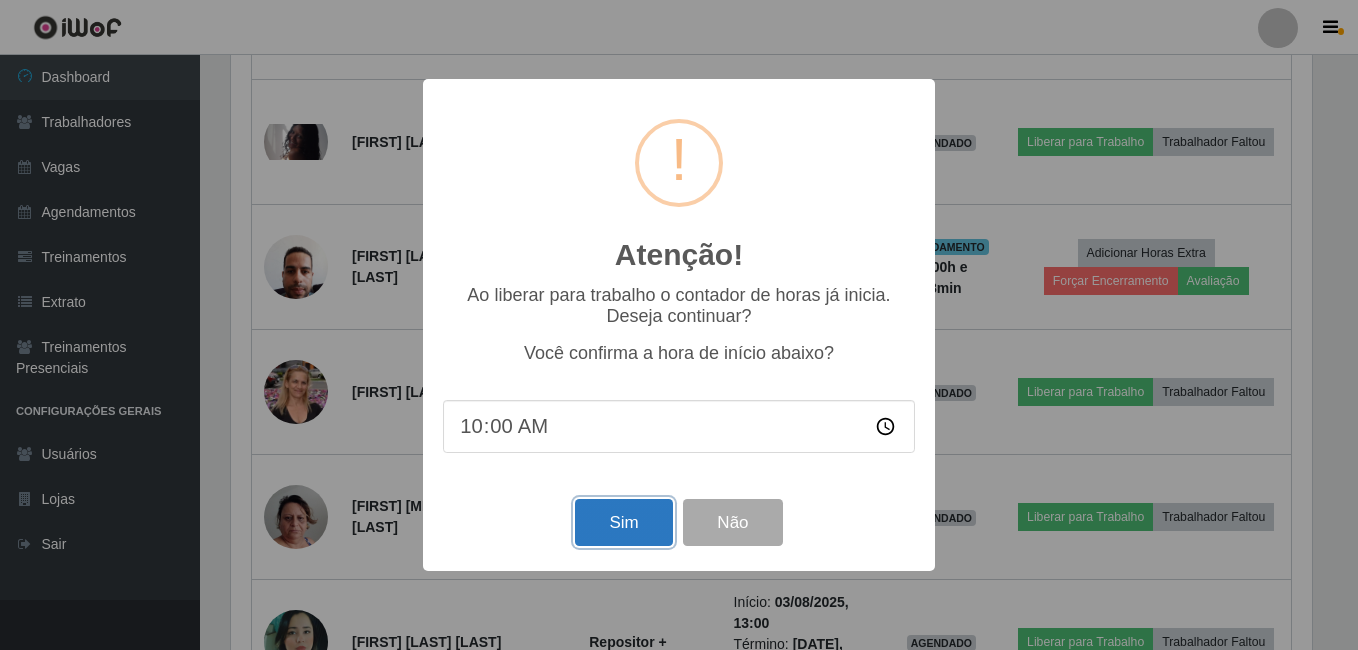 click on "Sim" at bounding box center (623, 522) 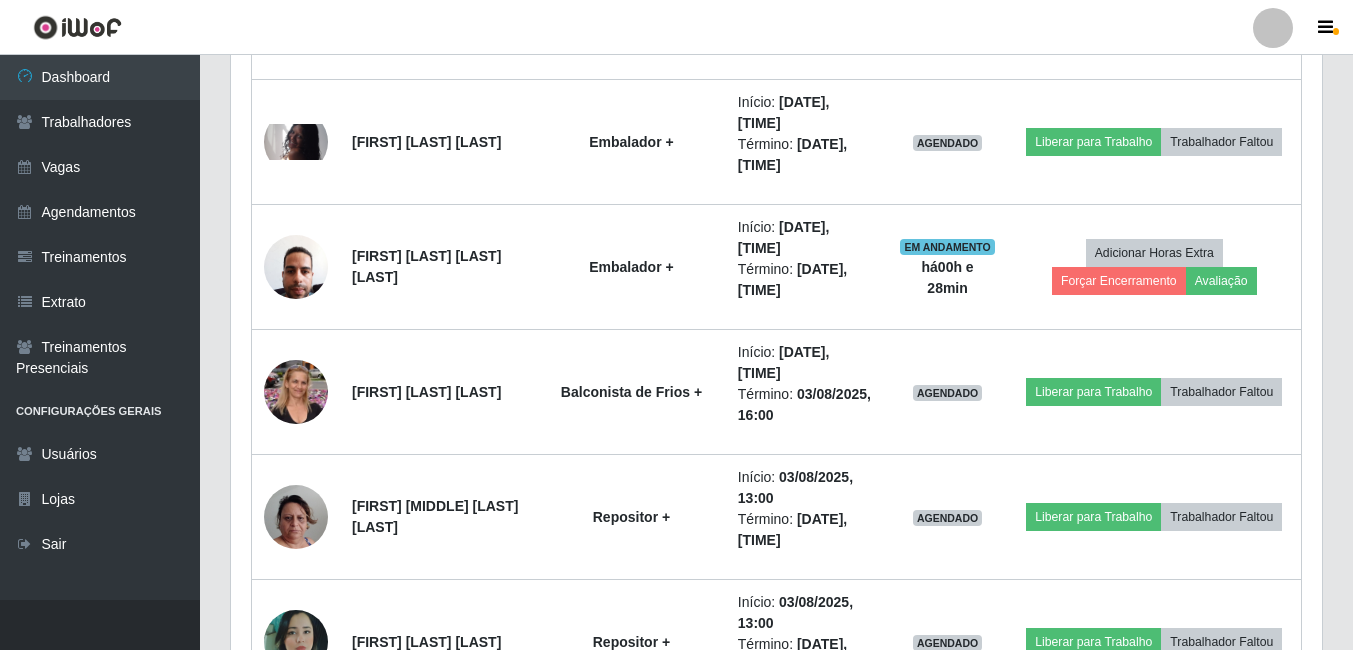 scroll, scrollTop: 999585, scrollLeft: 998909, axis: both 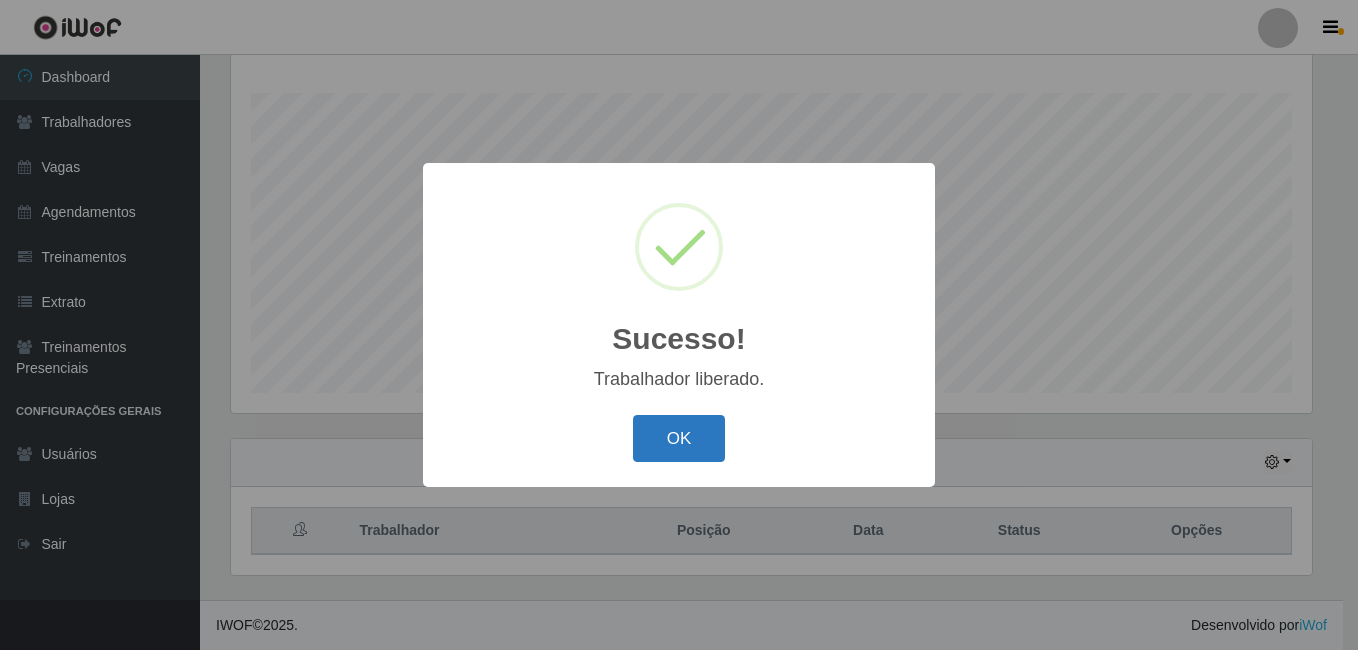 drag, startPoint x: 674, startPoint y: 451, endPoint x: 877, endPoint y: 71, distance: 430.82364 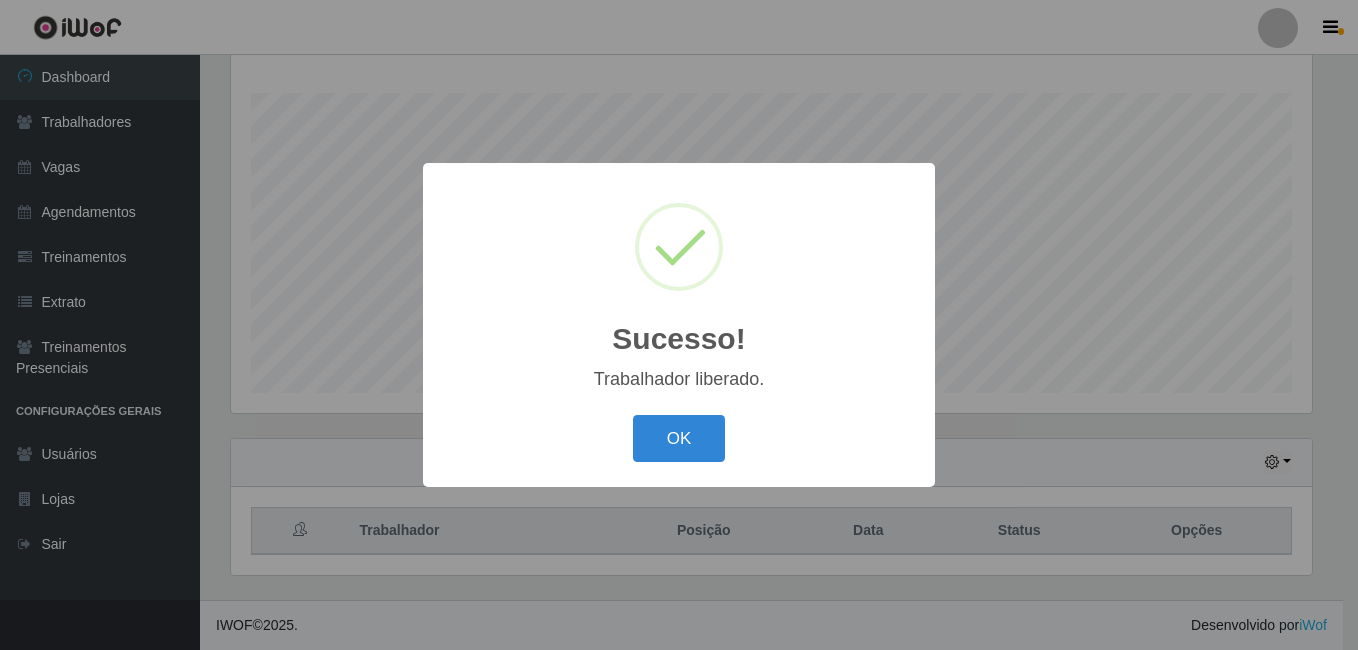 click on "OK" at bounding box center (679, 438) 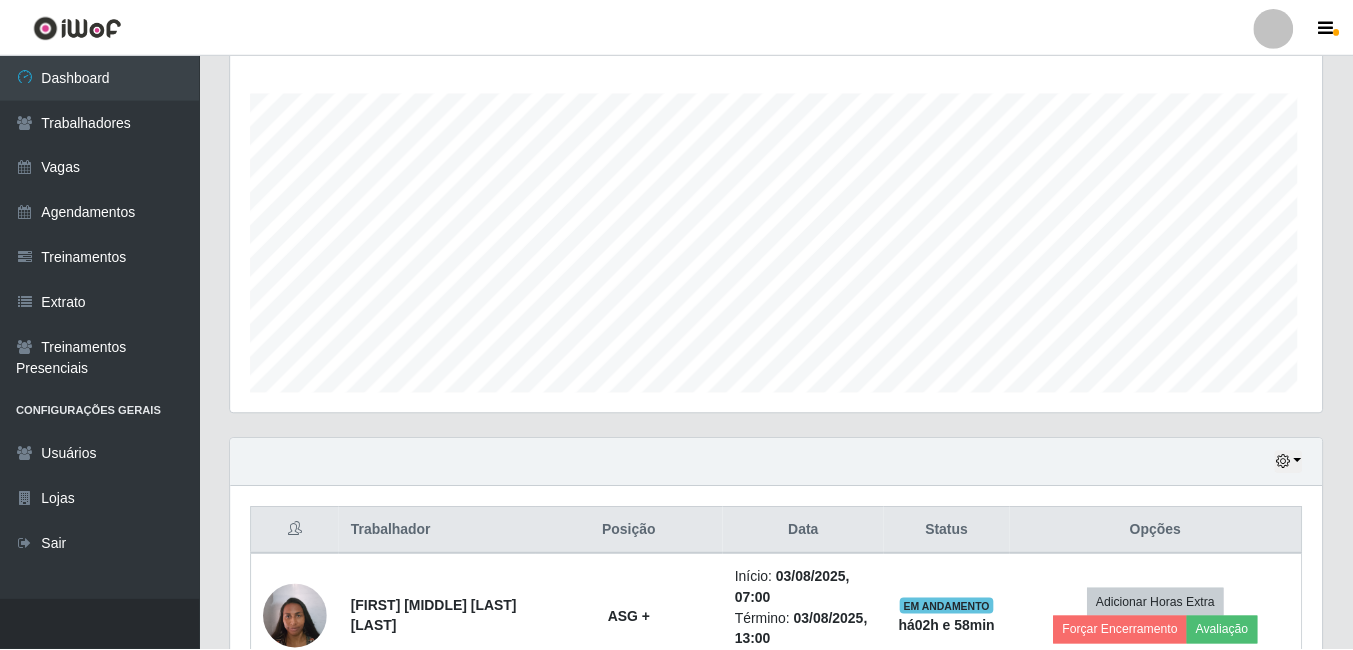 scroll, scrollTop: 999585, scrollLeft: 998909, axis: both 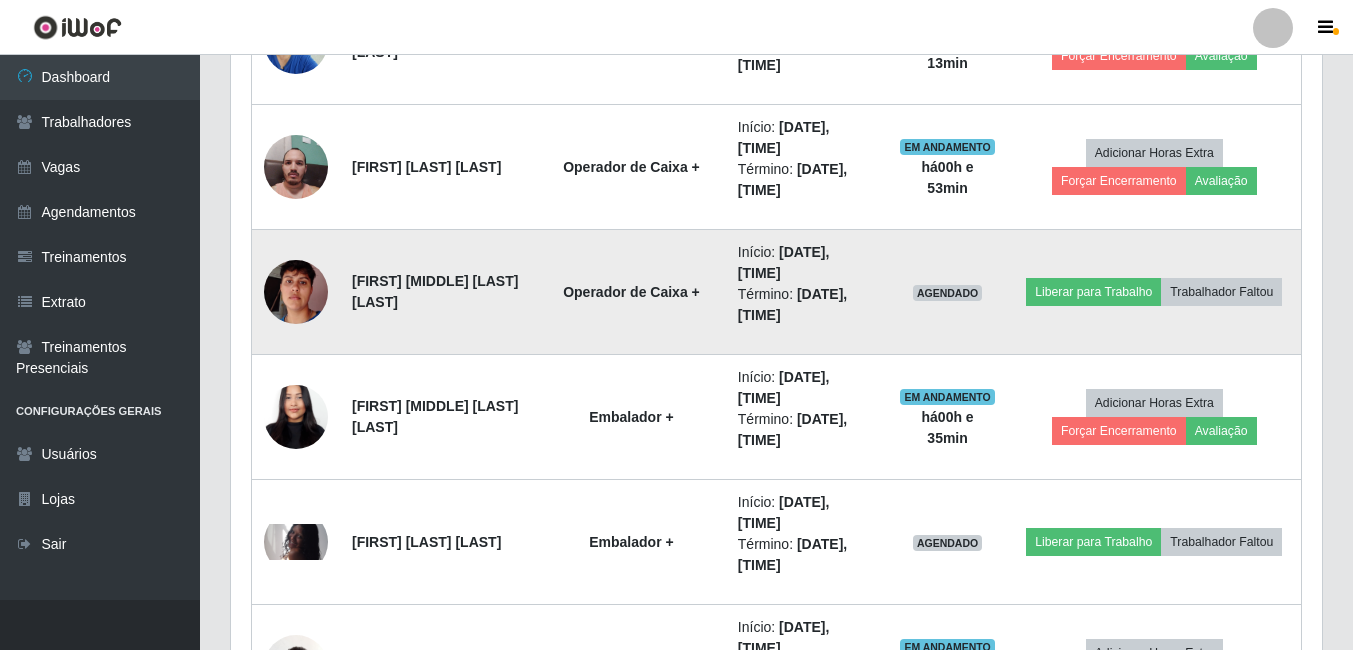 click at bounding box center [296, 292] 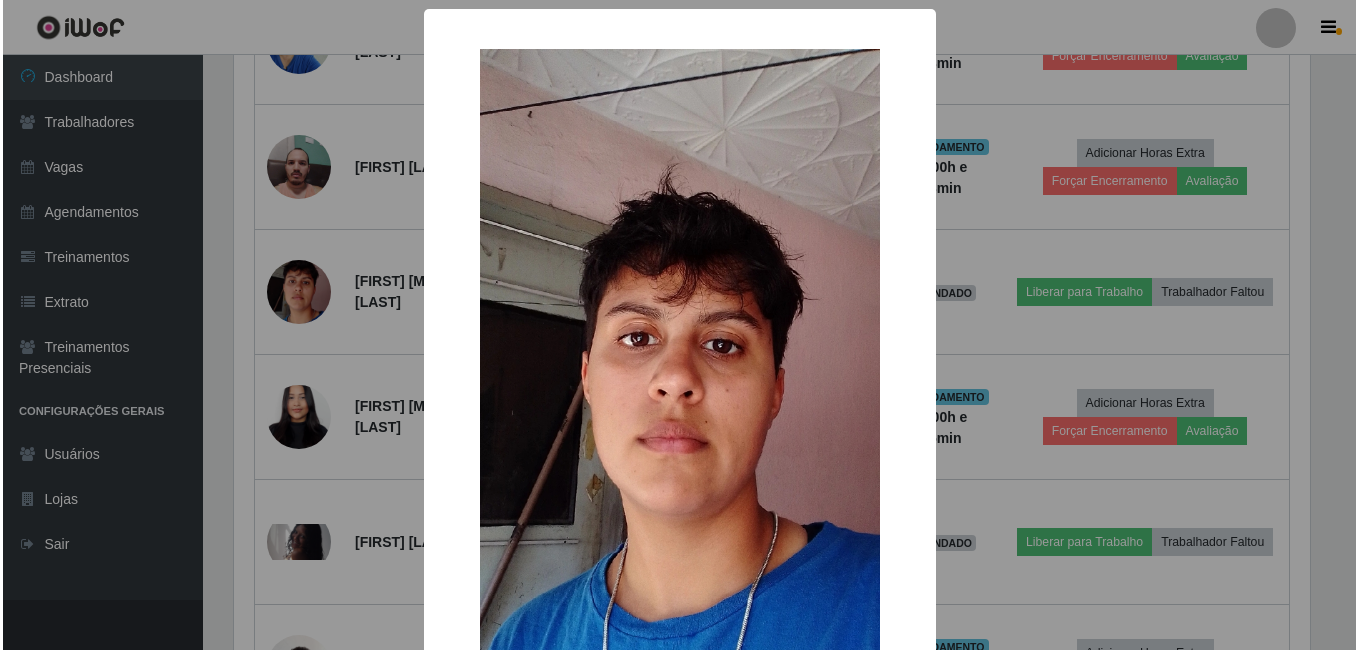 scroll, scrollTop: 999585, scrollLeft: 998919, axis: both 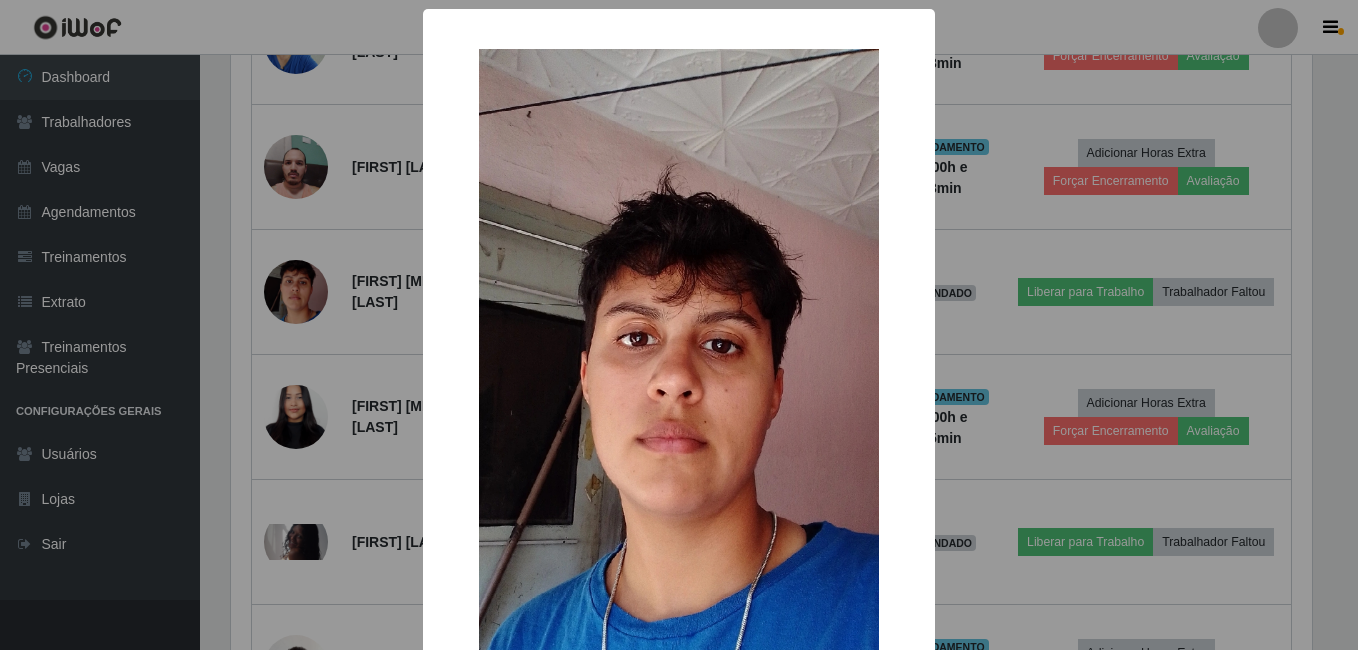 click on "× OK Cancel" at bounding box center (679, 325) 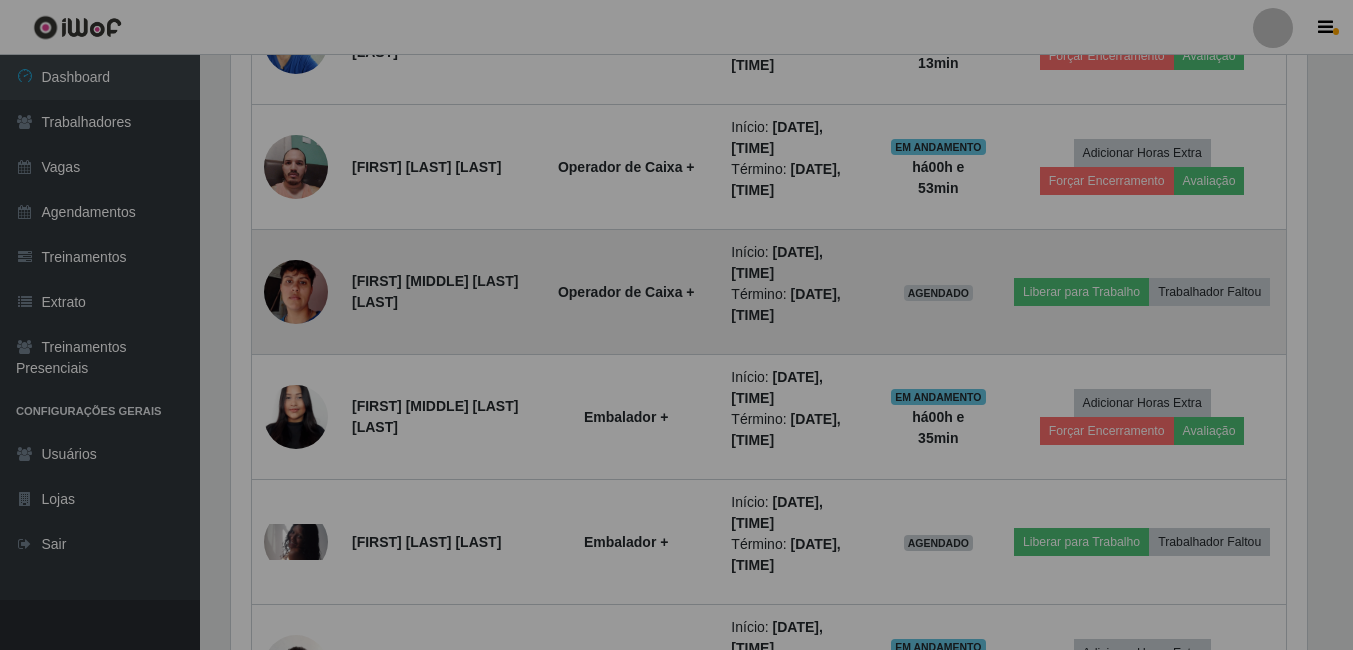 scroll, scrollTop: 999585, scrollLeft: 998909, axis: both 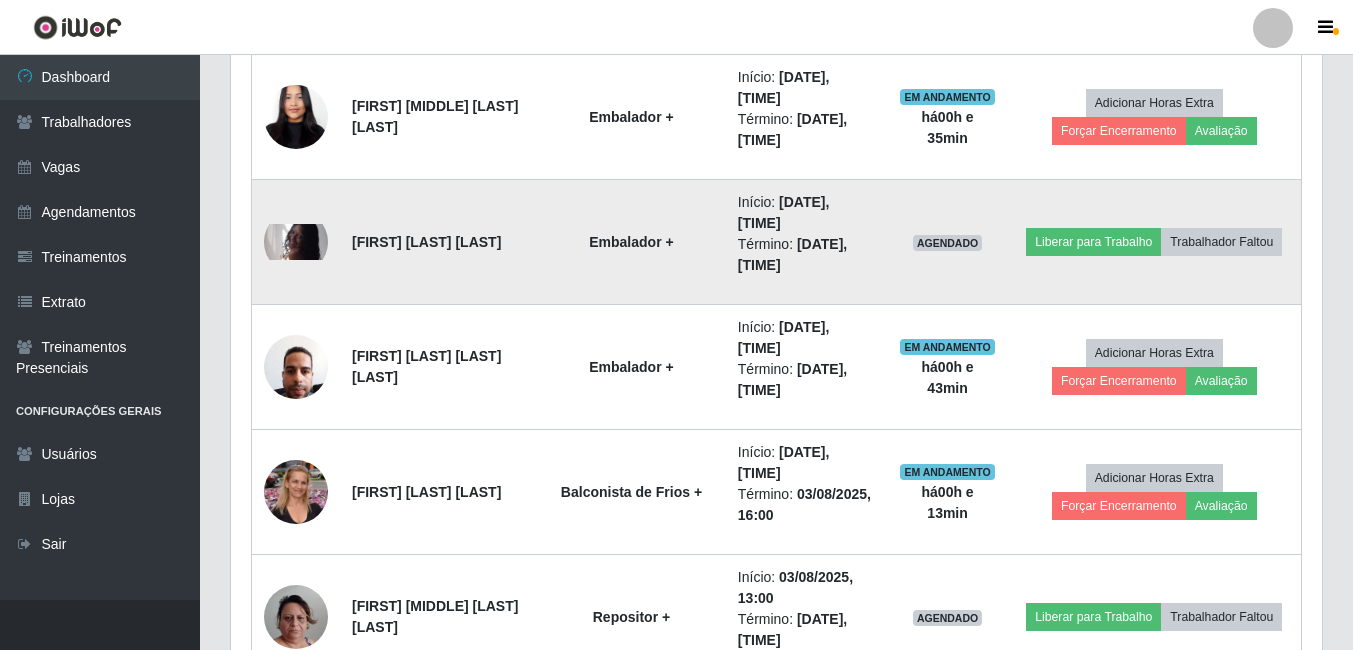 click at bounding box center [296, 242] 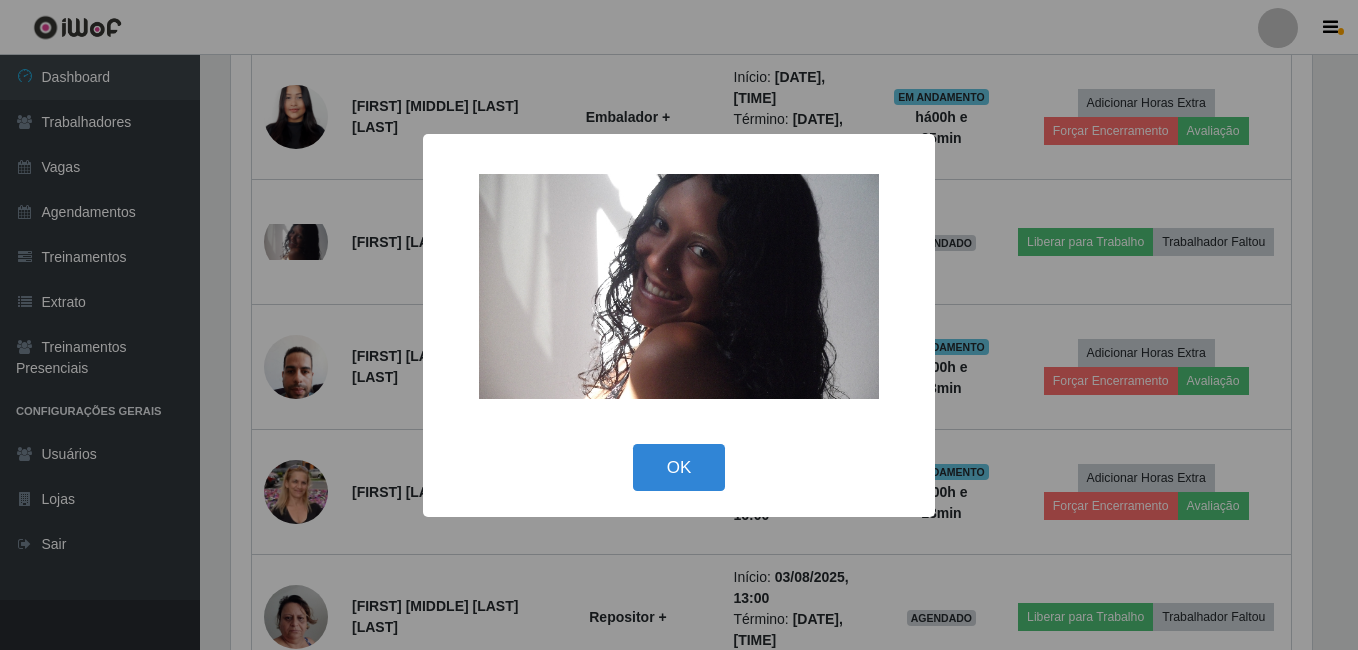 click on "× OK Cancel" at bounding box center [679, 325] 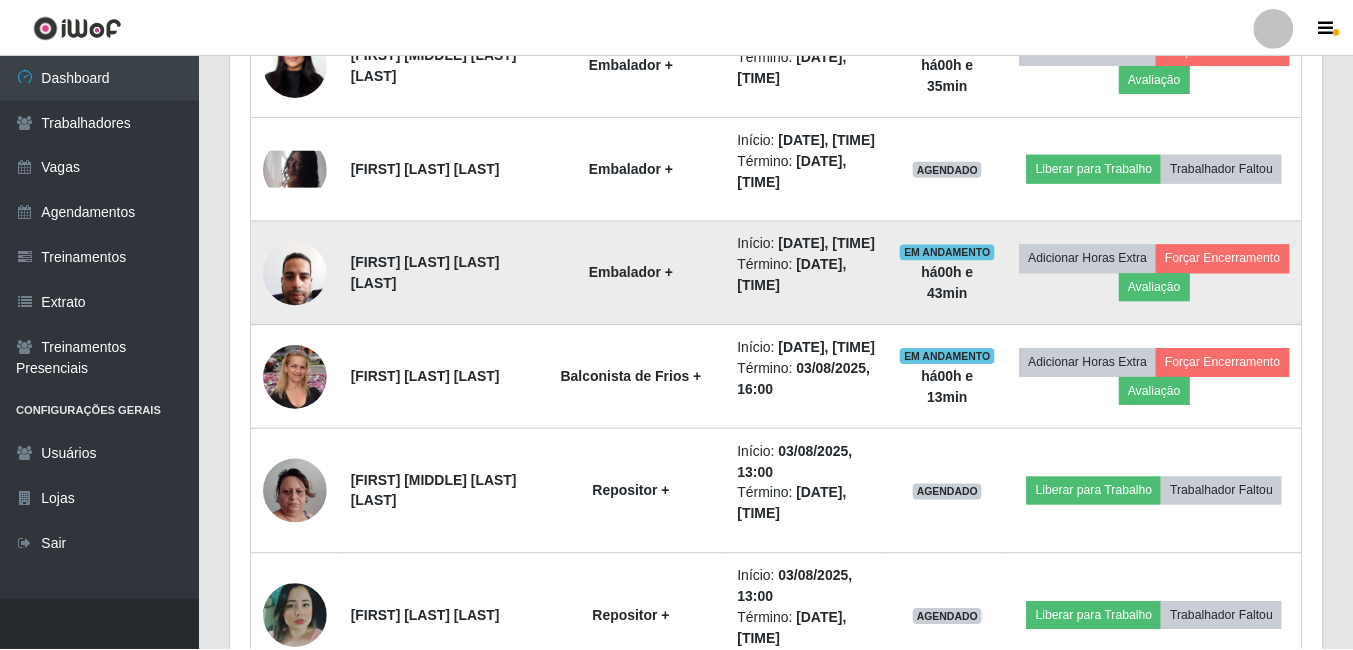 scroll, scrollTop: 999585, scrollLeft: 998909, axis: both 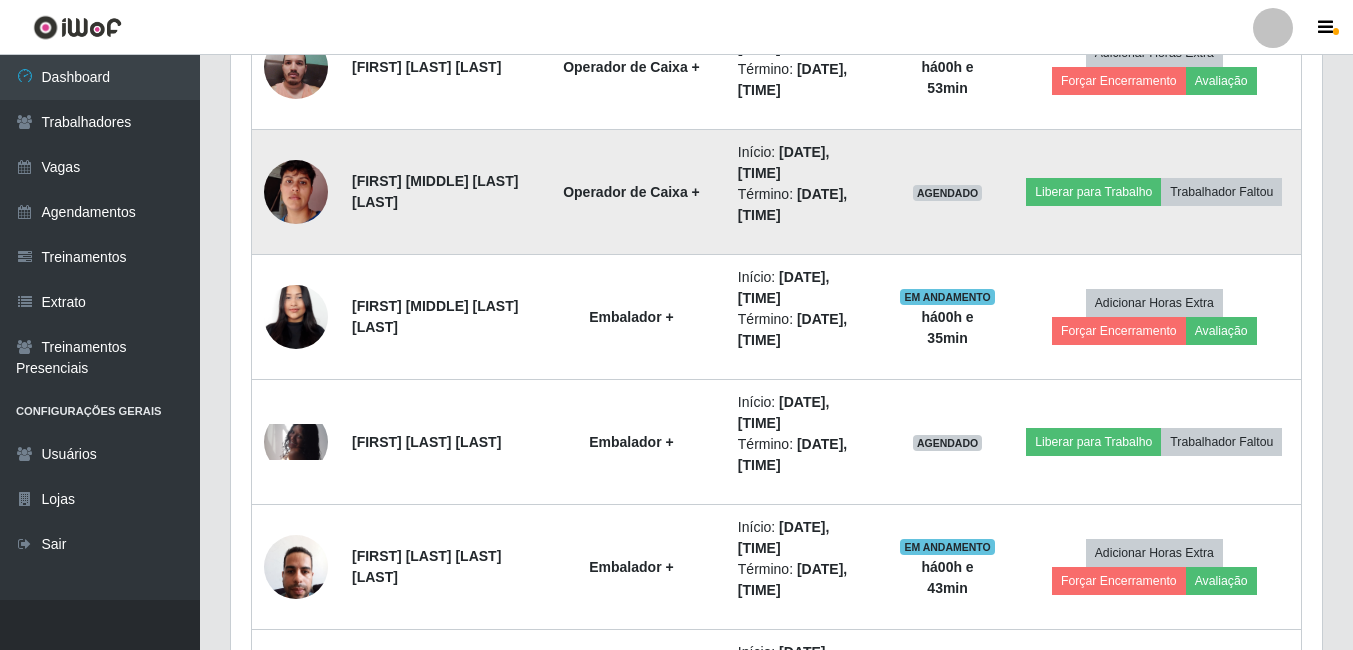 click at bounding box center [296, 192] 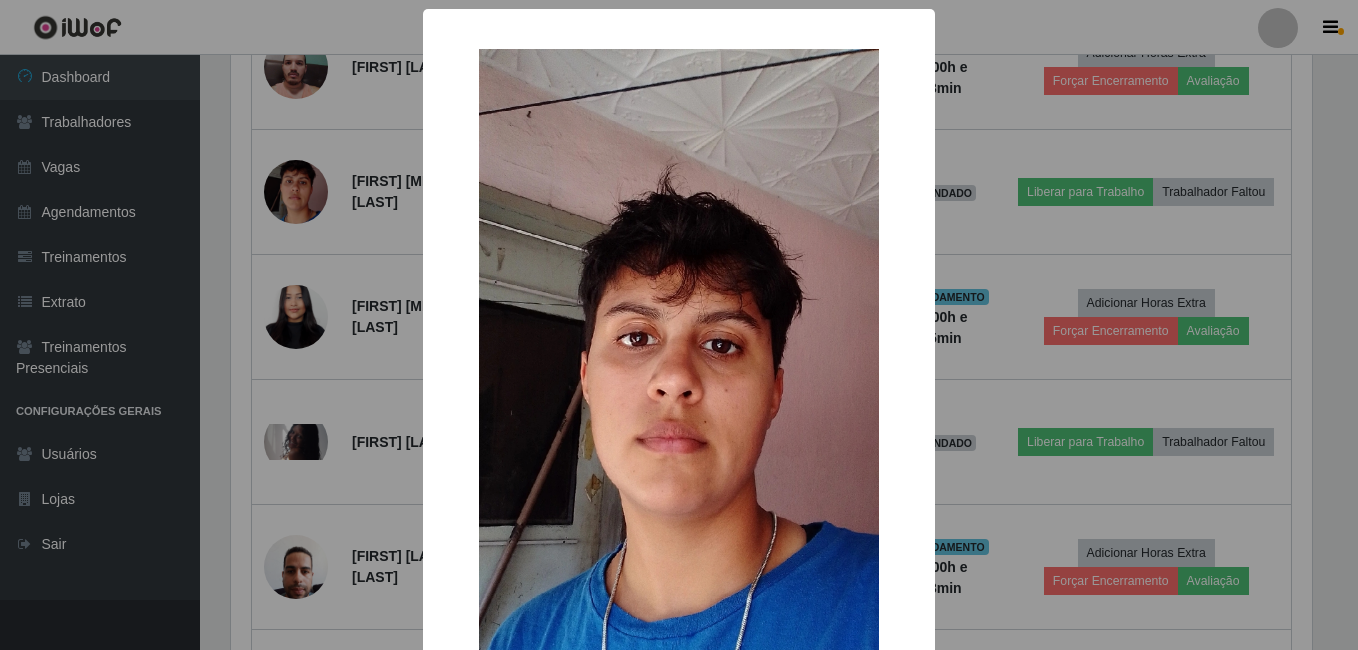 click on "× OK Cancel" at bounding box center (679, 325) 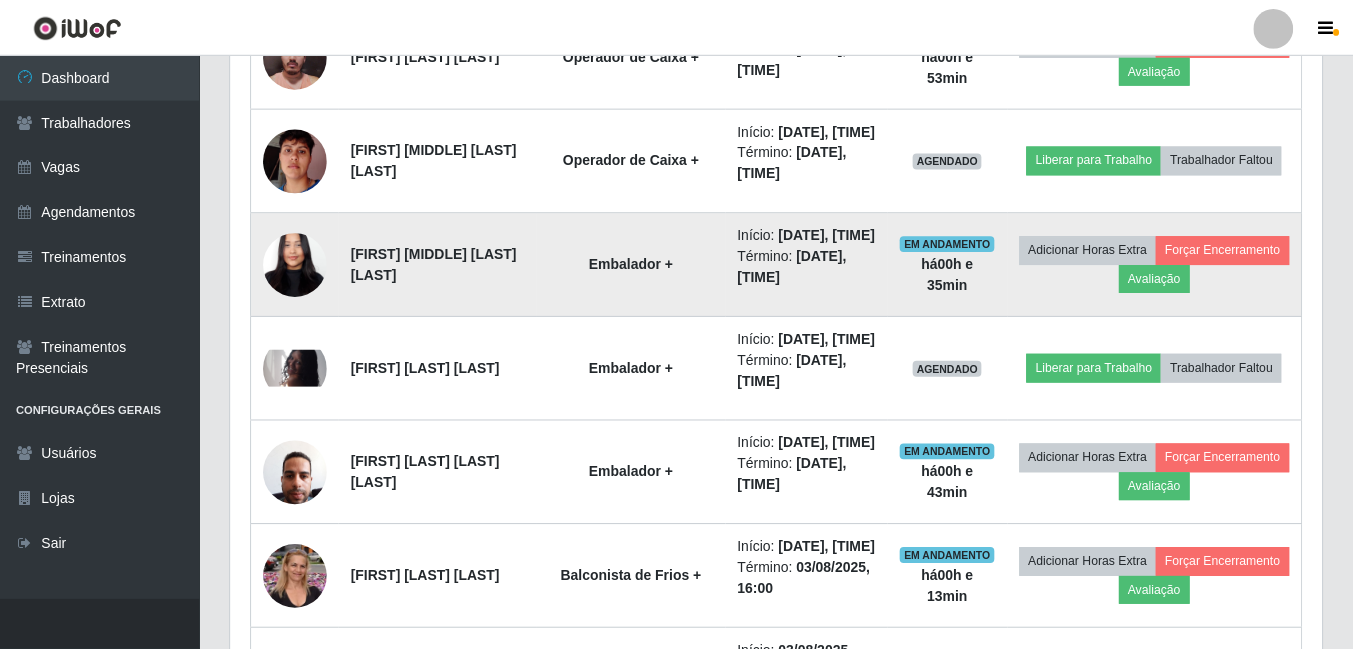scroll, scrollTop: 999585, scrollLeft: 998909, axis: both 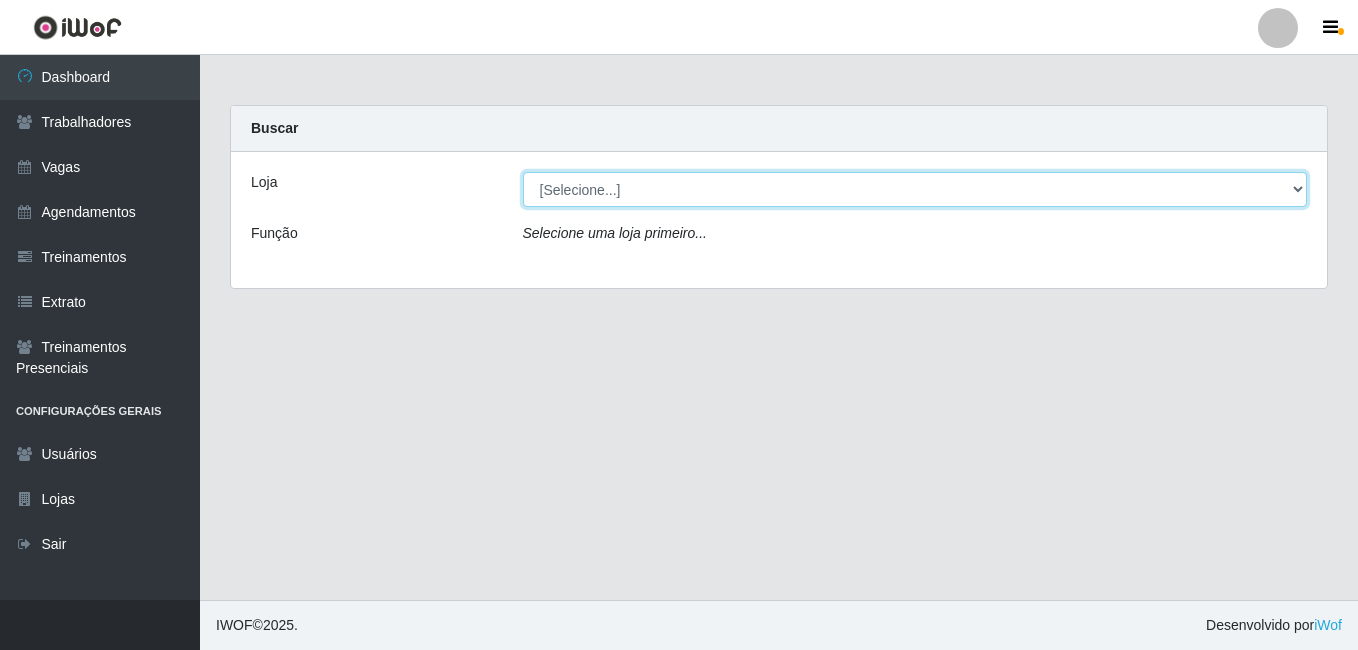 click on "[Selecione...] Bemais - Ruy Carneiro" at bounding box center (915, 189) 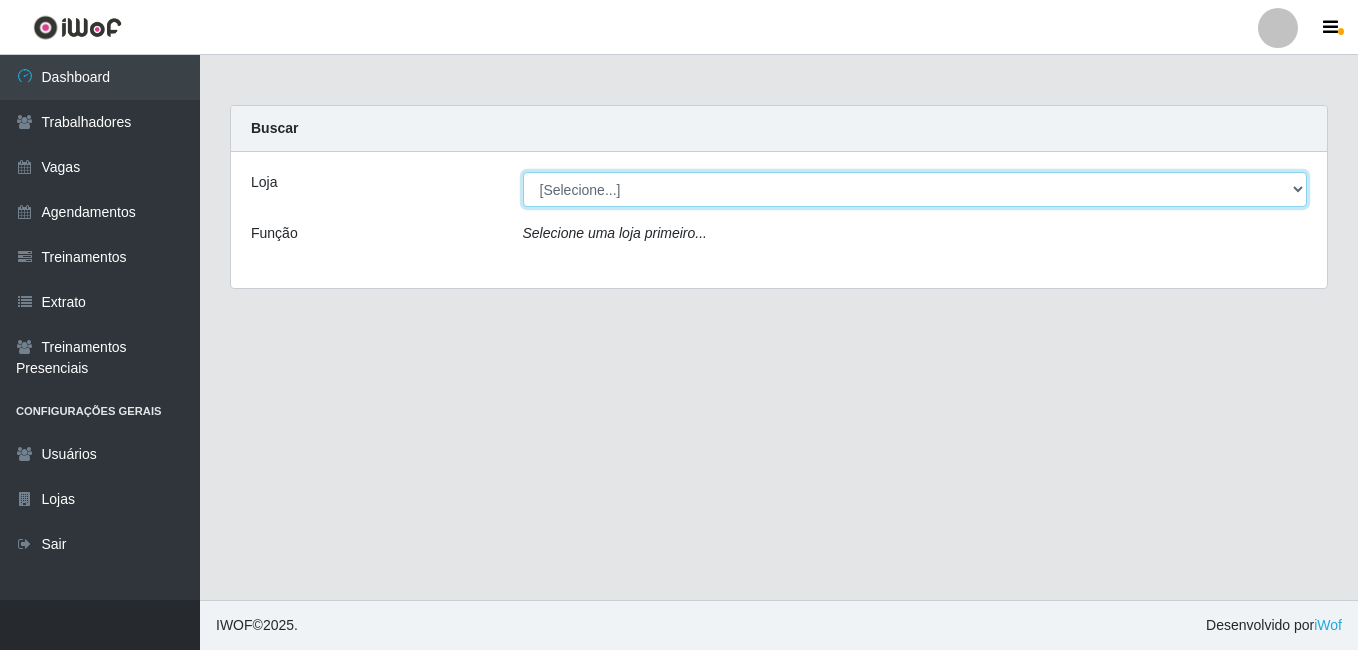 select on "230" 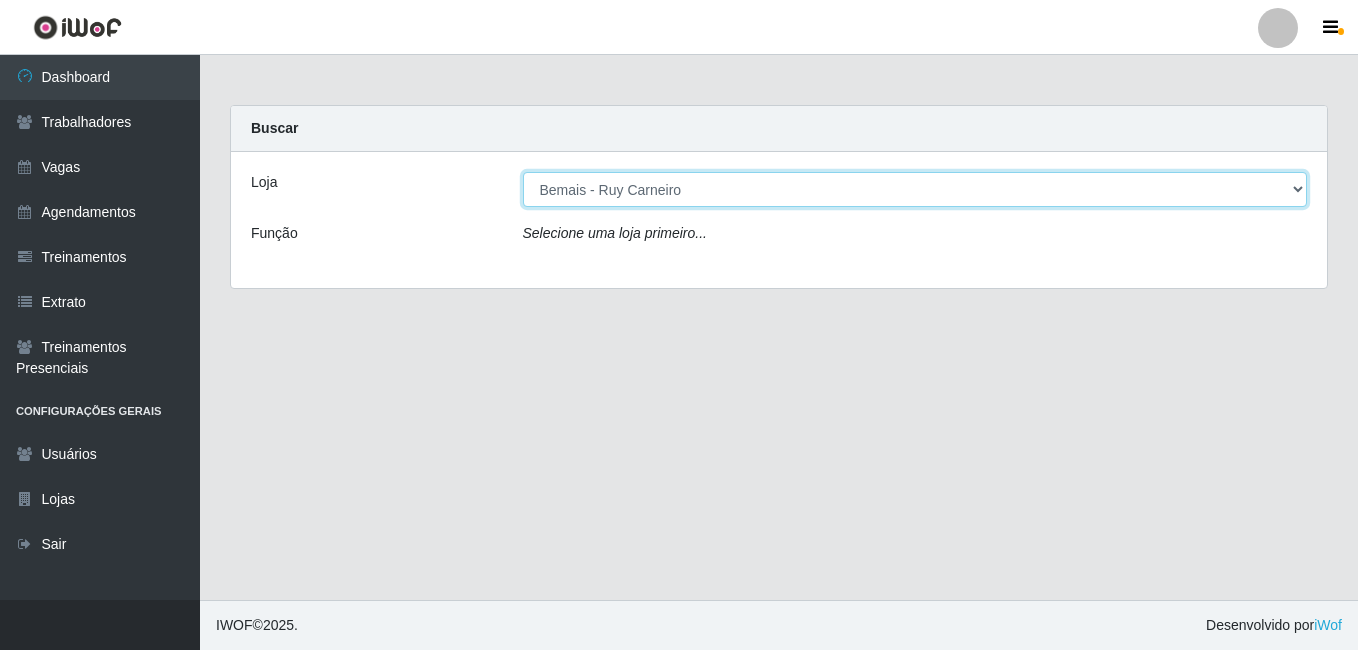 click on "[Selecione...] Bemais - Ruy Carneiro" at bounding box center (915, 189) 